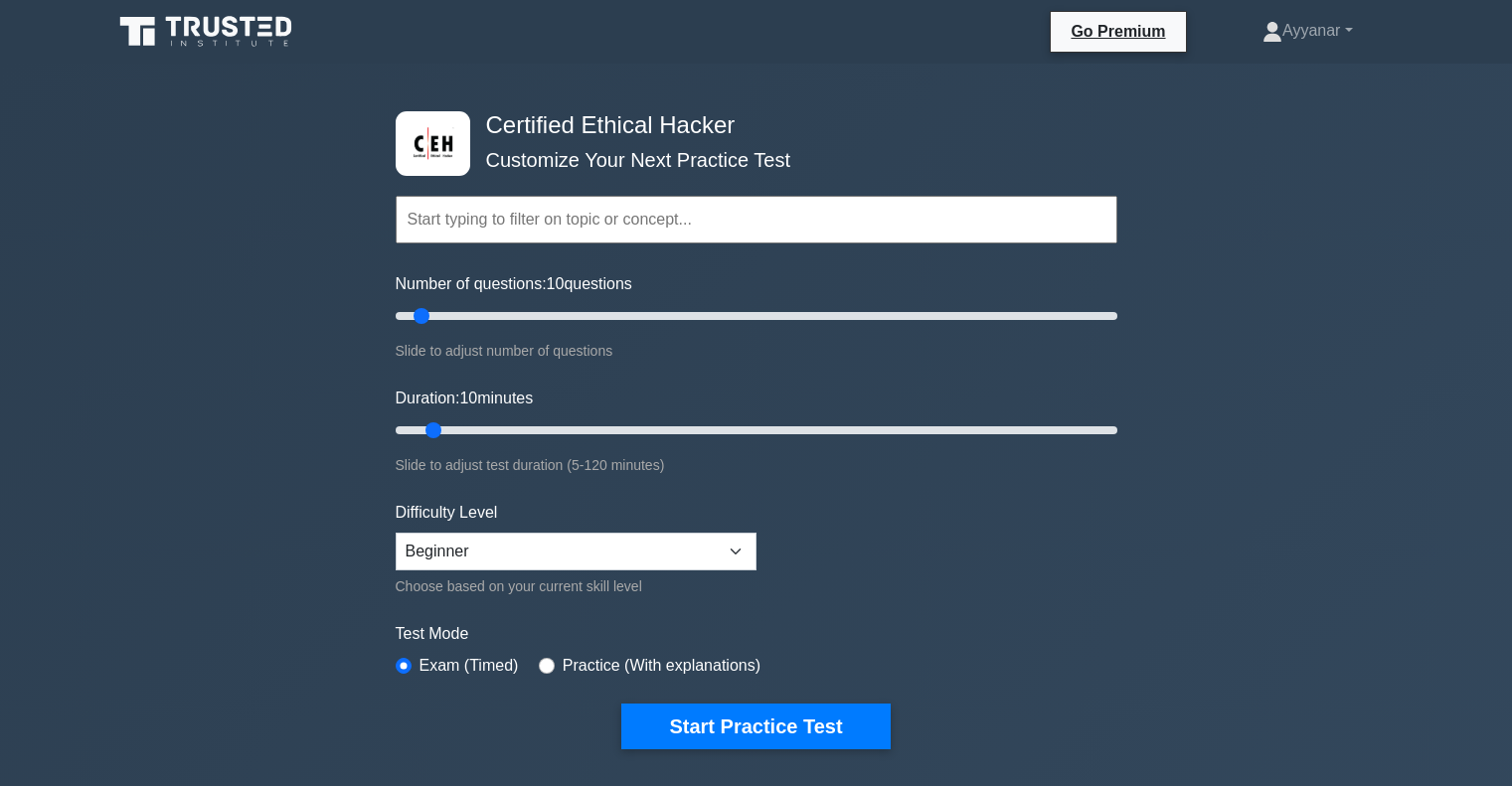 scroll, scrollTop: 0, scrollLeft: 0, axis: both 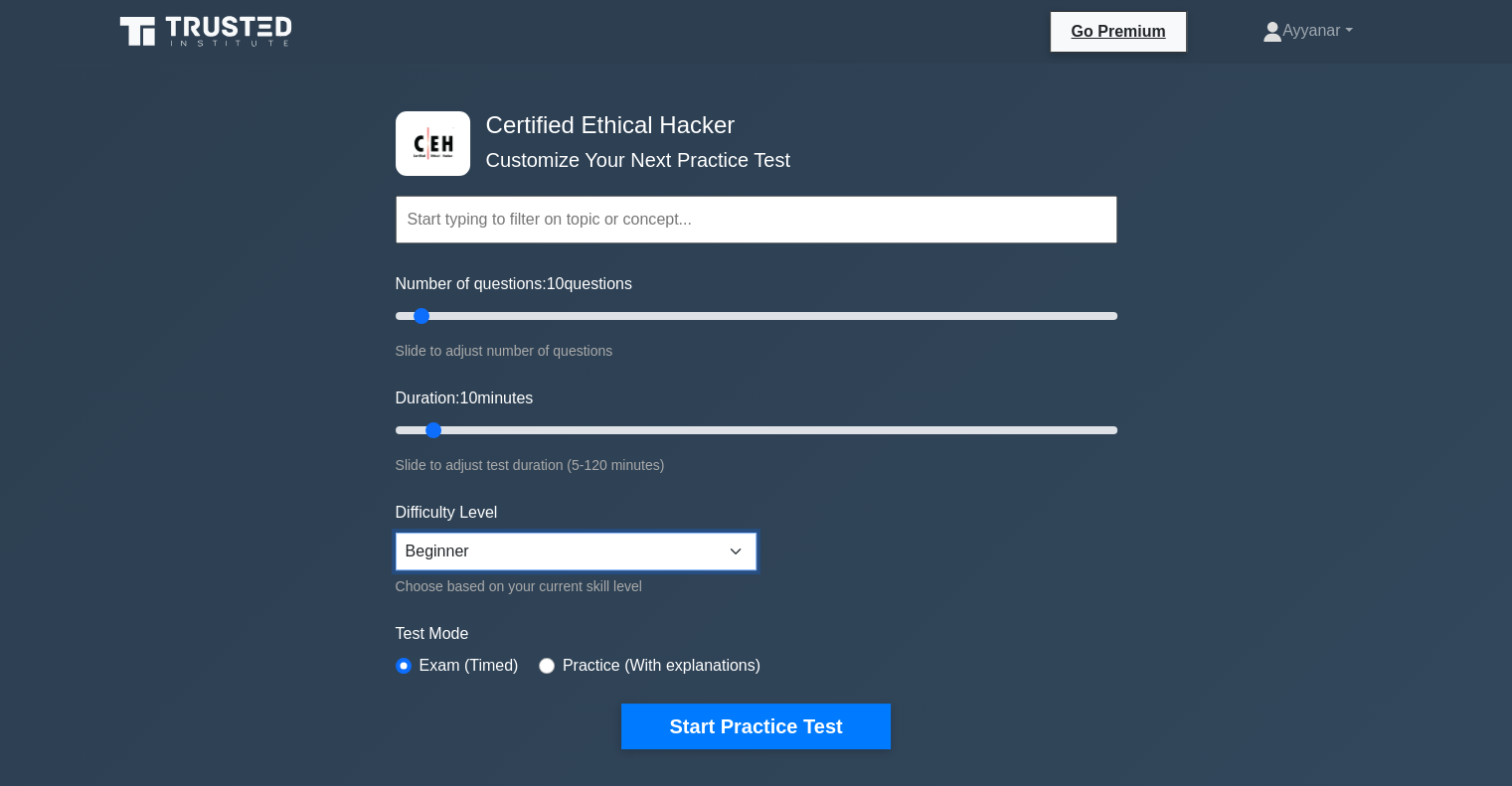 click on "Beginner
Intermediate
Expert" at bounding box center [576, 551] 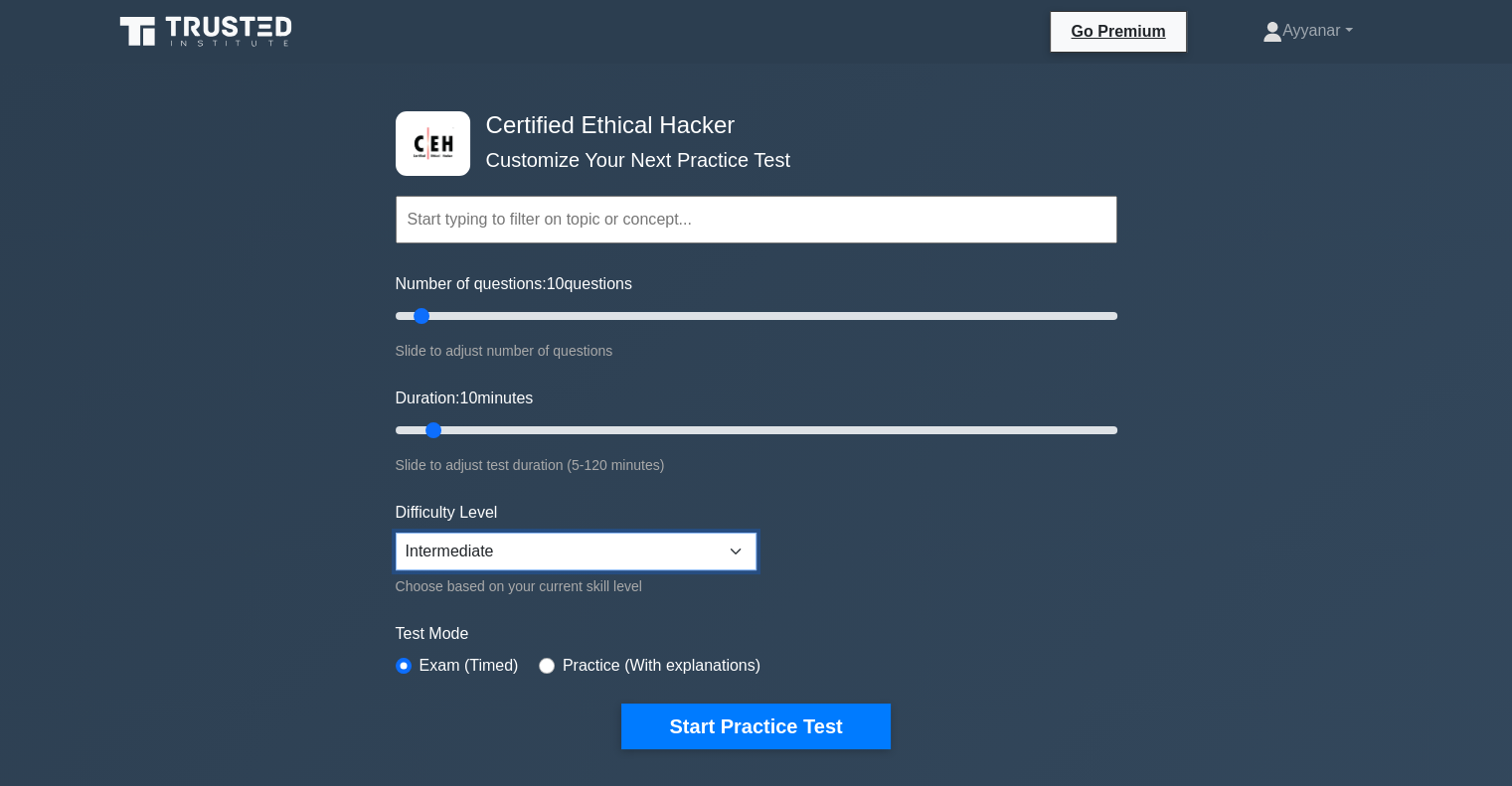 click on "Beginner
Intermediate
Expert" at bounding box center [576, 551] 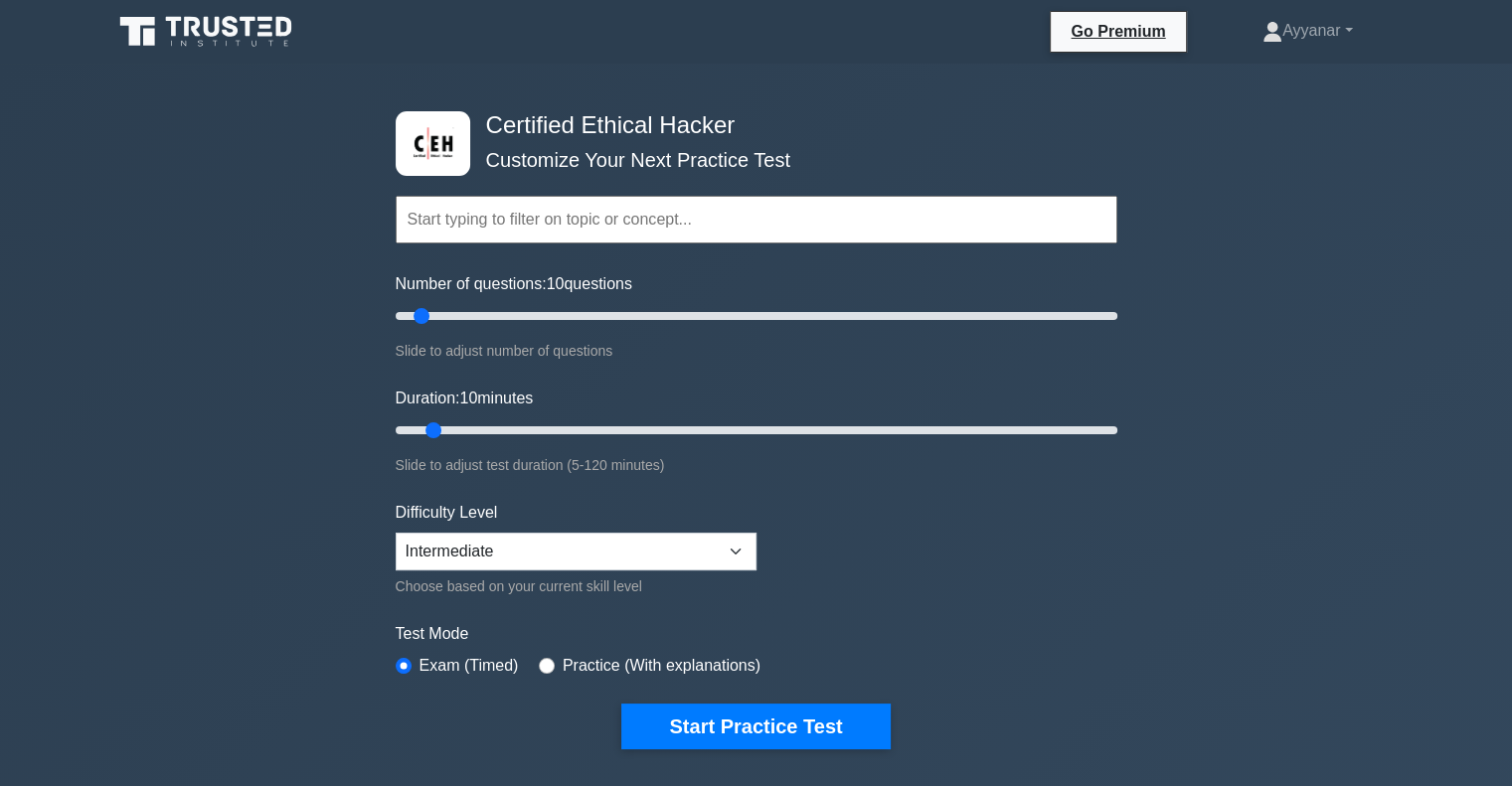 click at bounding box center [756, 220] 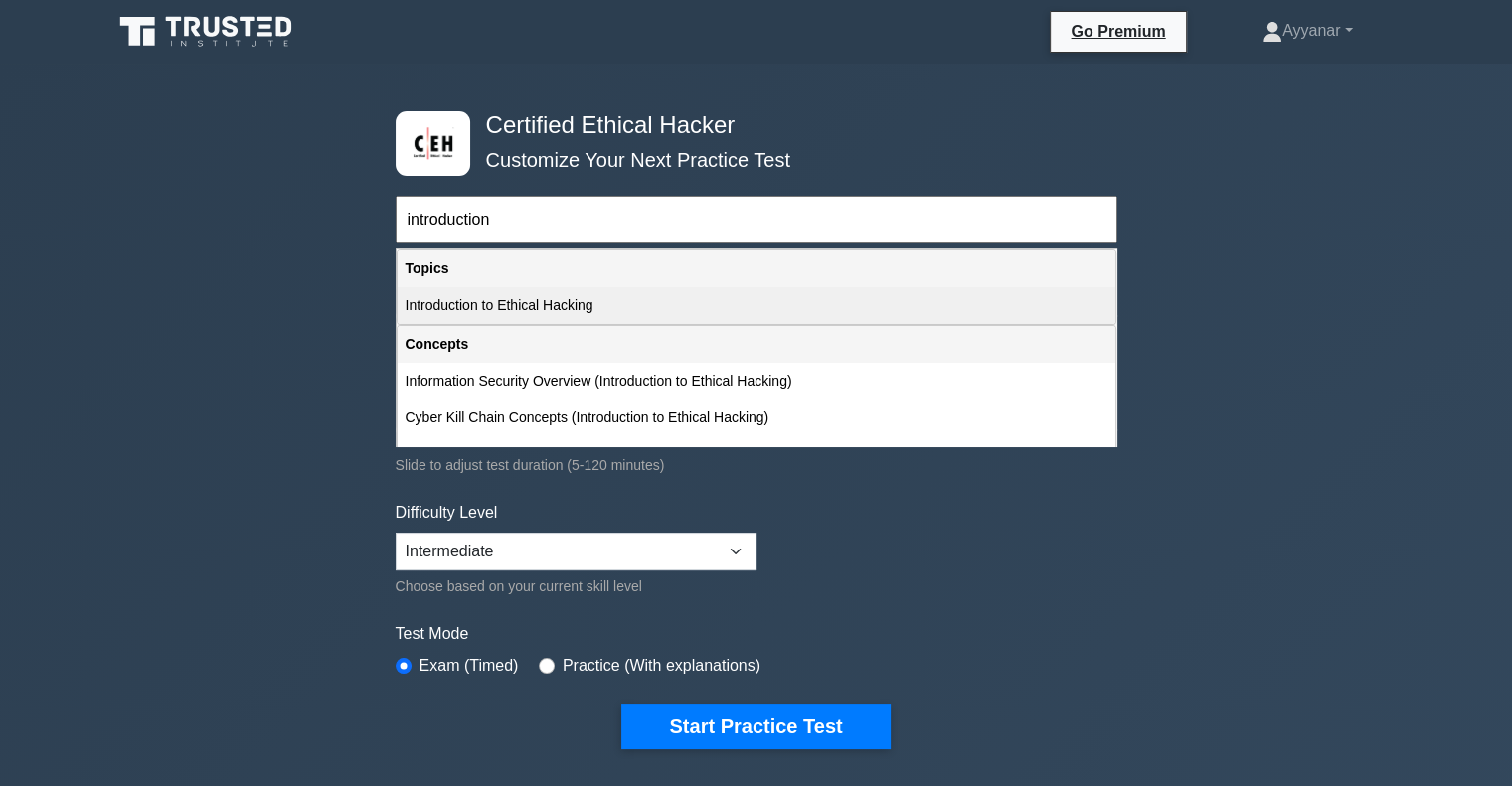 click on "Introduction to Ethical Hacking" at bounding box center [756, 305] 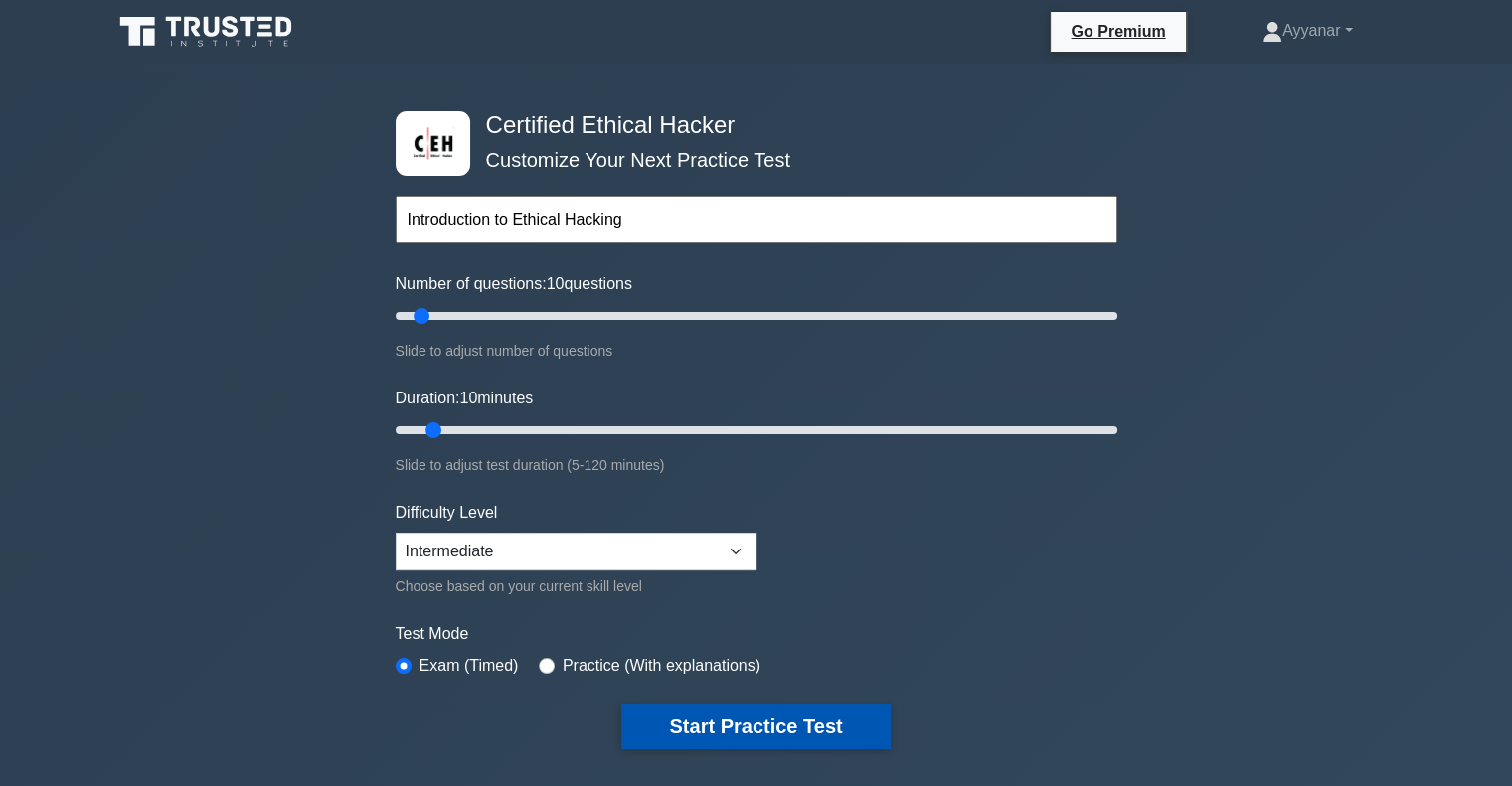 click on "Start Practice Test" at bounding box center (756, 726) 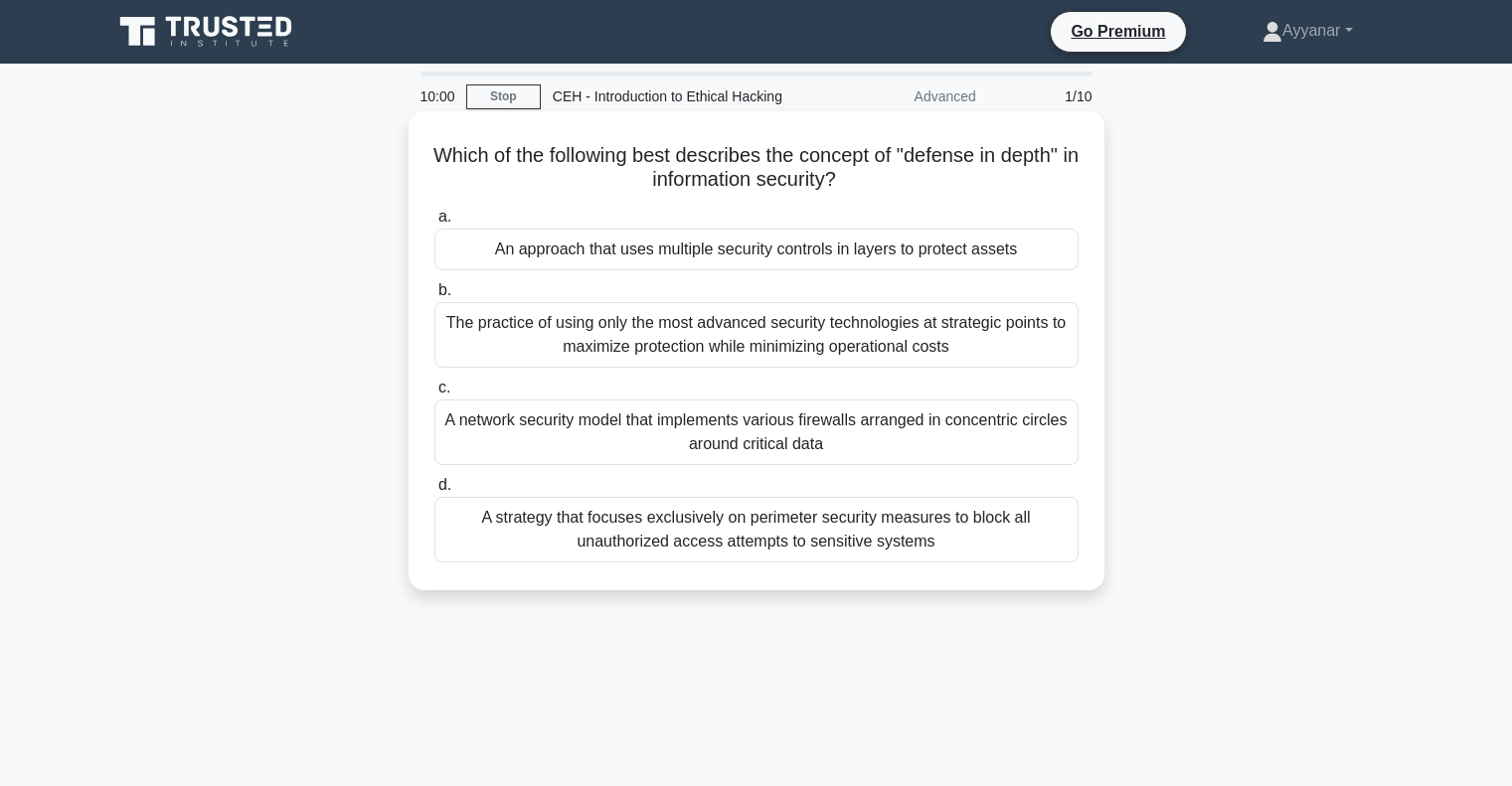 scroll, scrollTop: 0, scrollLeft: 0, axis: both 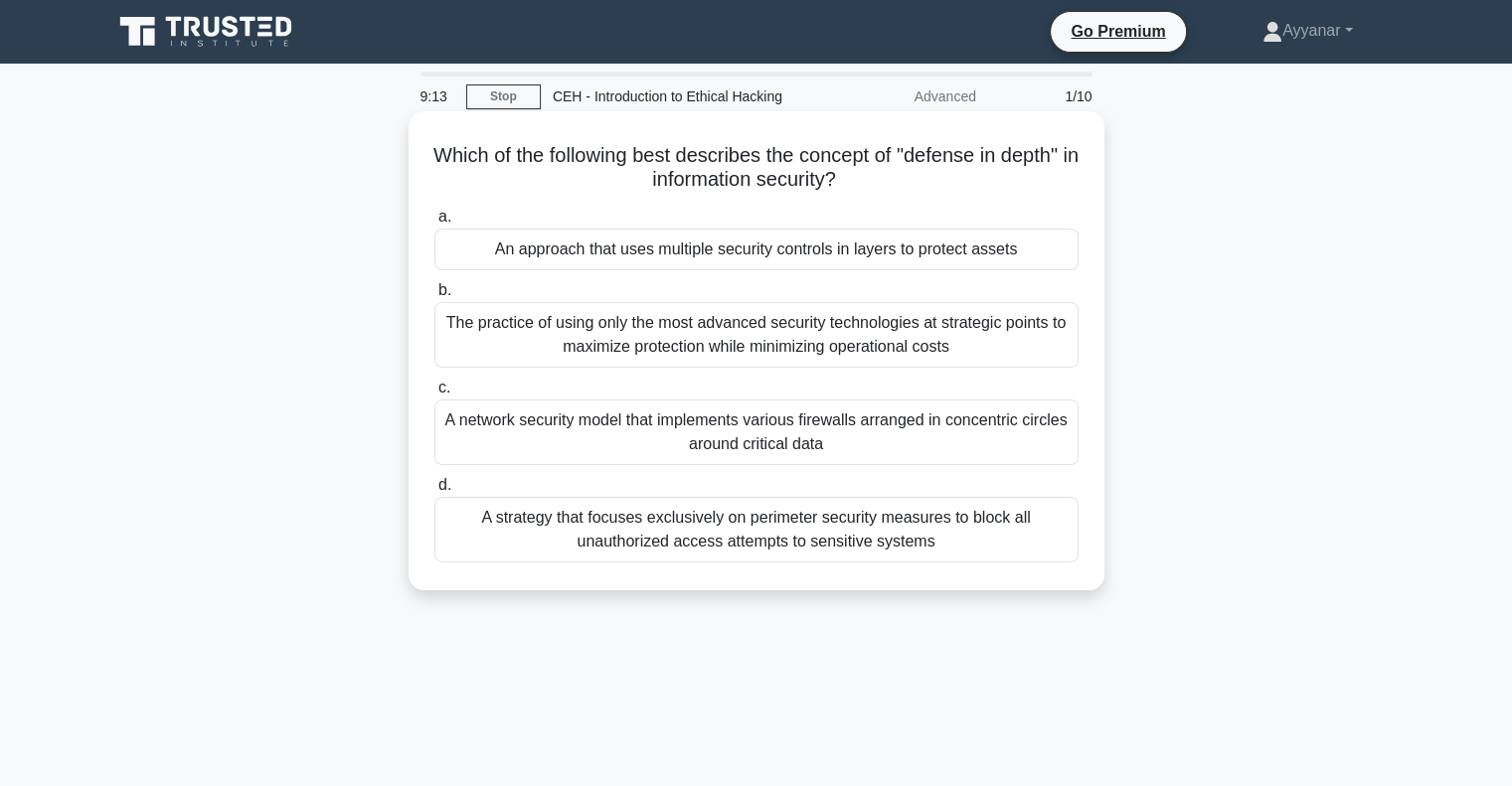 click on "An approach that uses multiple security controls in layers to protect assets" at bounding box center [756, 249] 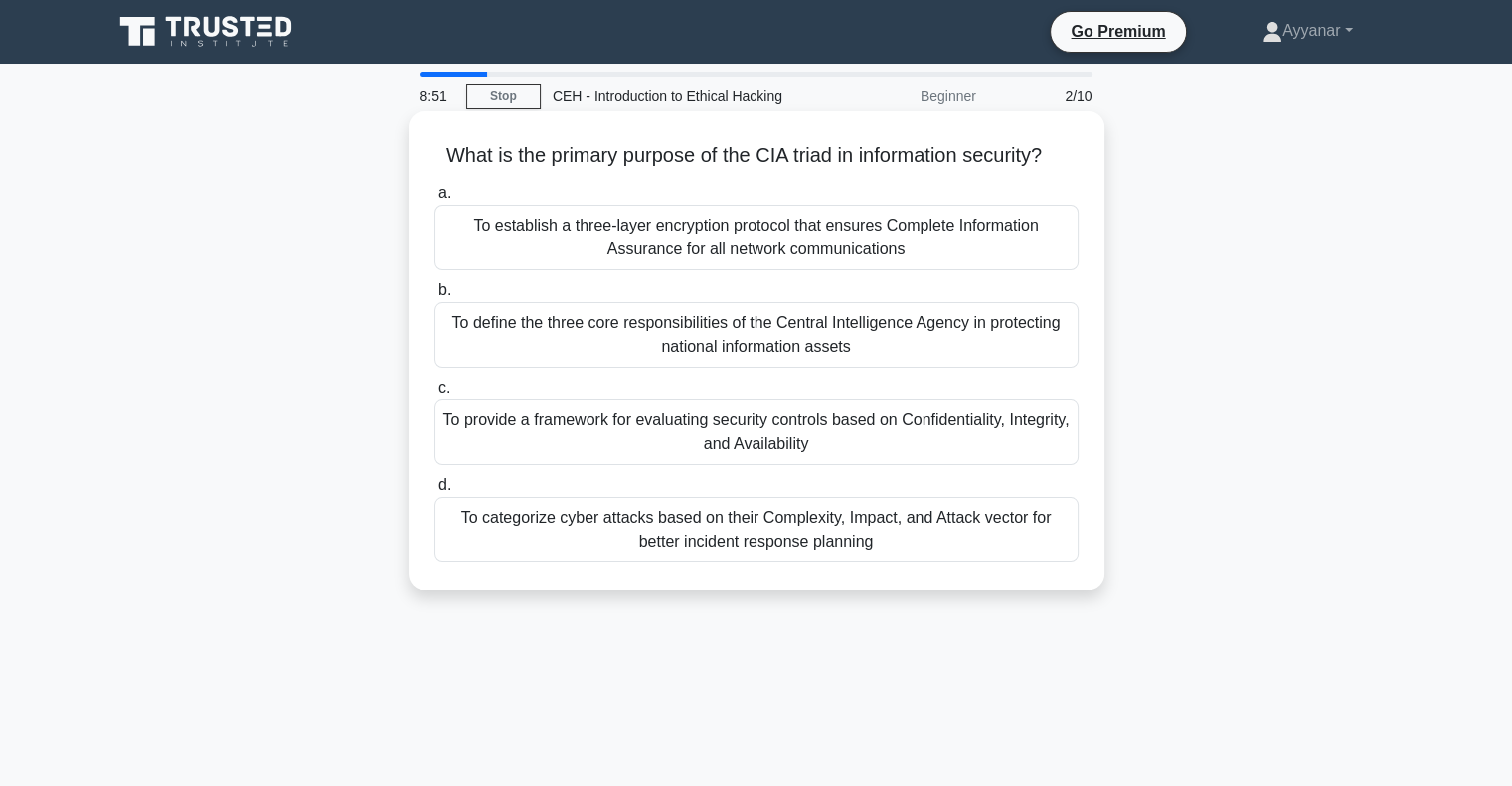 click on "To provide a framework for evaluating security controls based on Confidentiality, Integrity, and Availability" at bounding box center [756, 432] 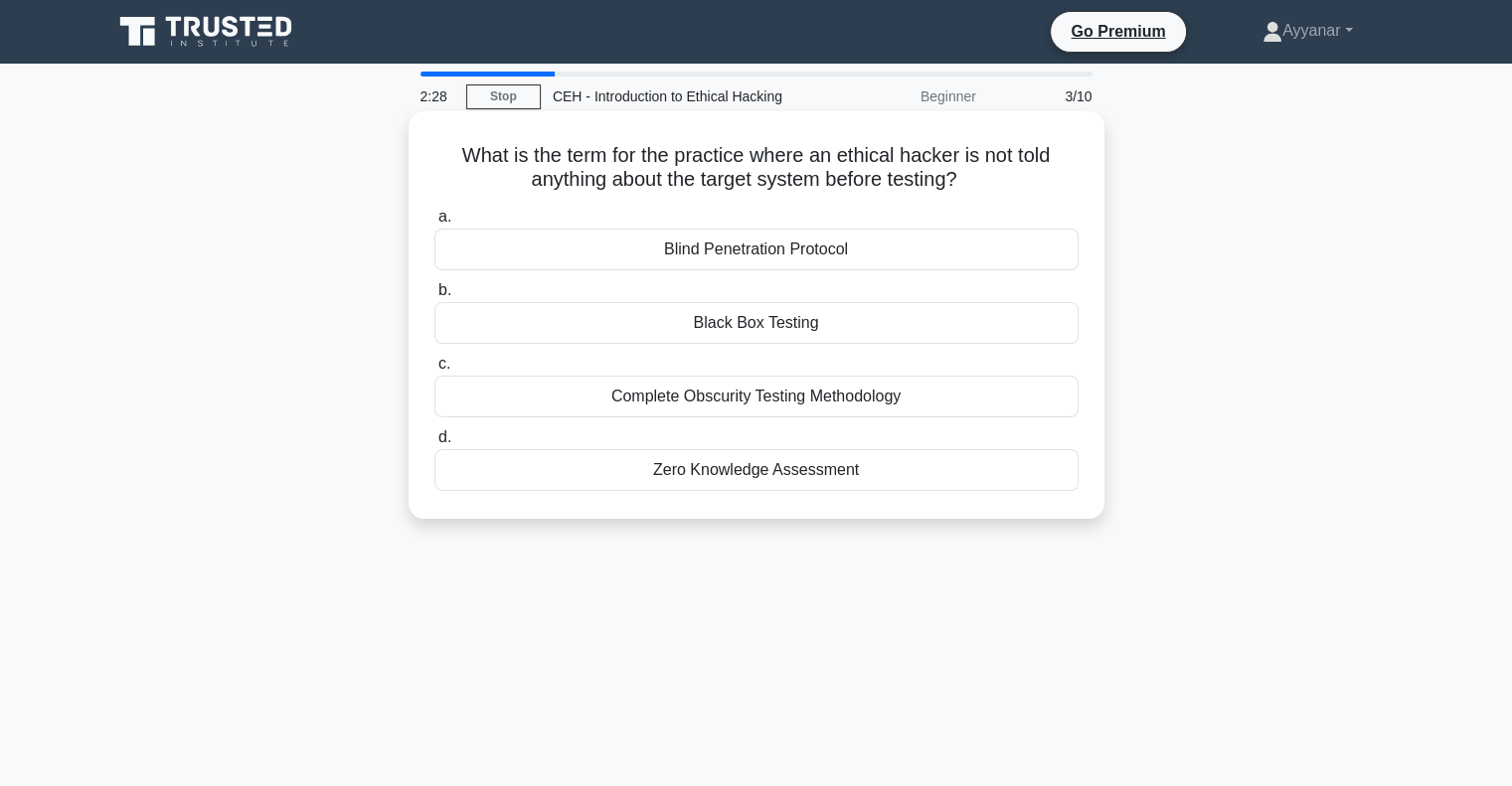 click on "Black Box Testing" at bounding box center (756, 323) 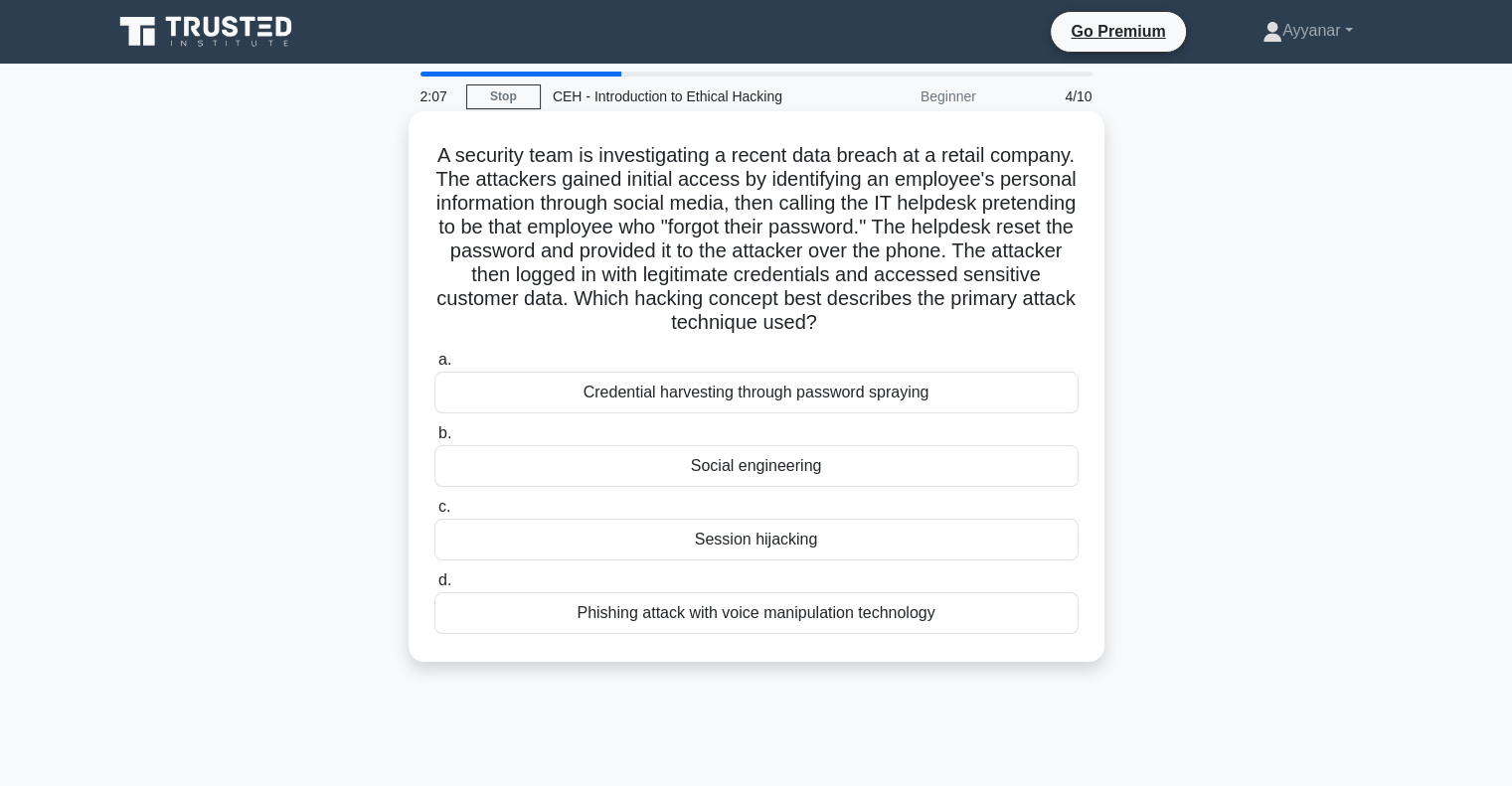 click on "Social engineering" at bounding box center [756, 466] 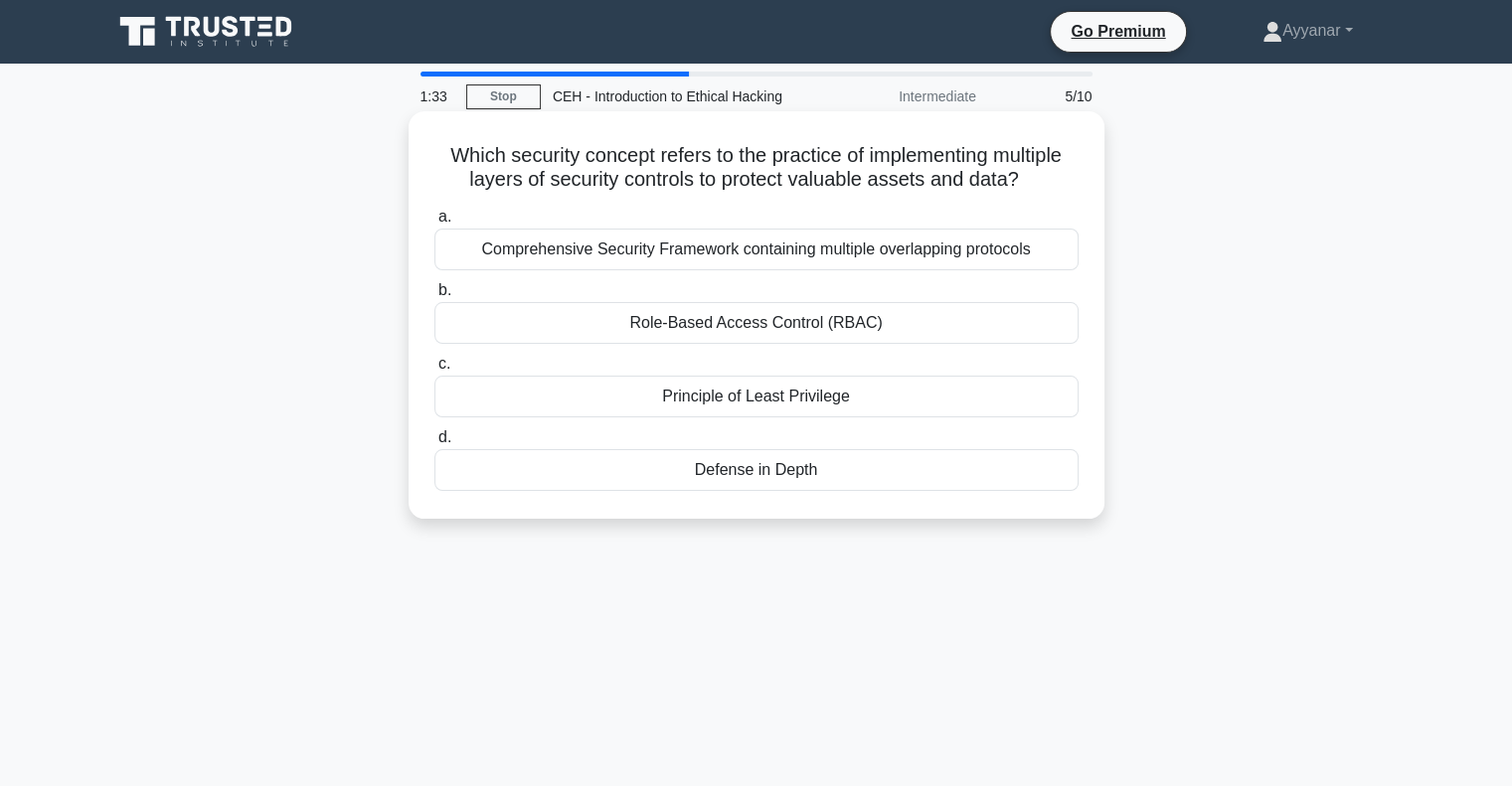 click on "a.
Comprehensive Security Framework containing multiple overlapping protocols
b.
Role-Based Access Control (RBAC)
c. d." at bounding box center [756, 348] 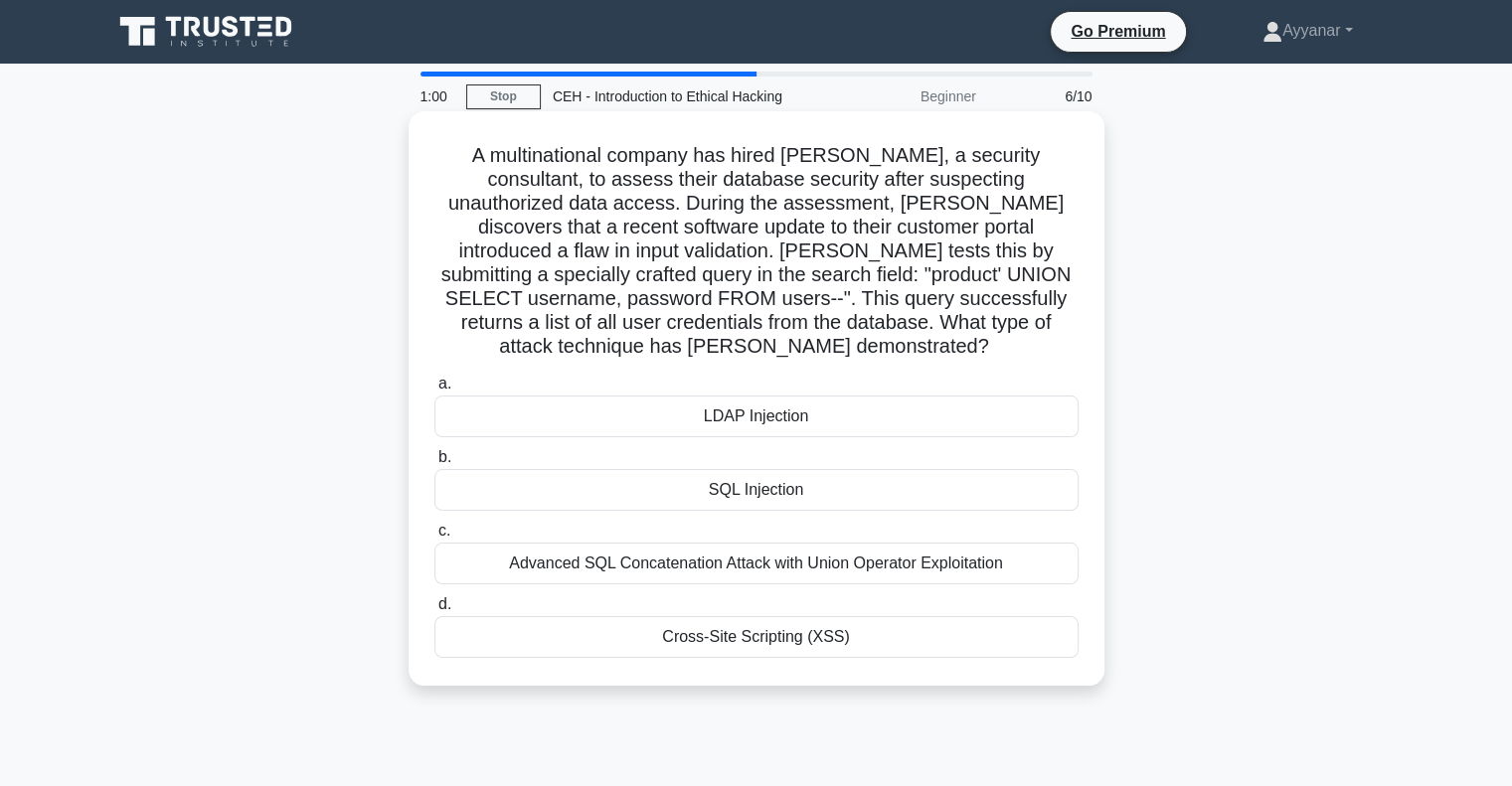 click on "SQL Injection" at bounding box center (756, 490) 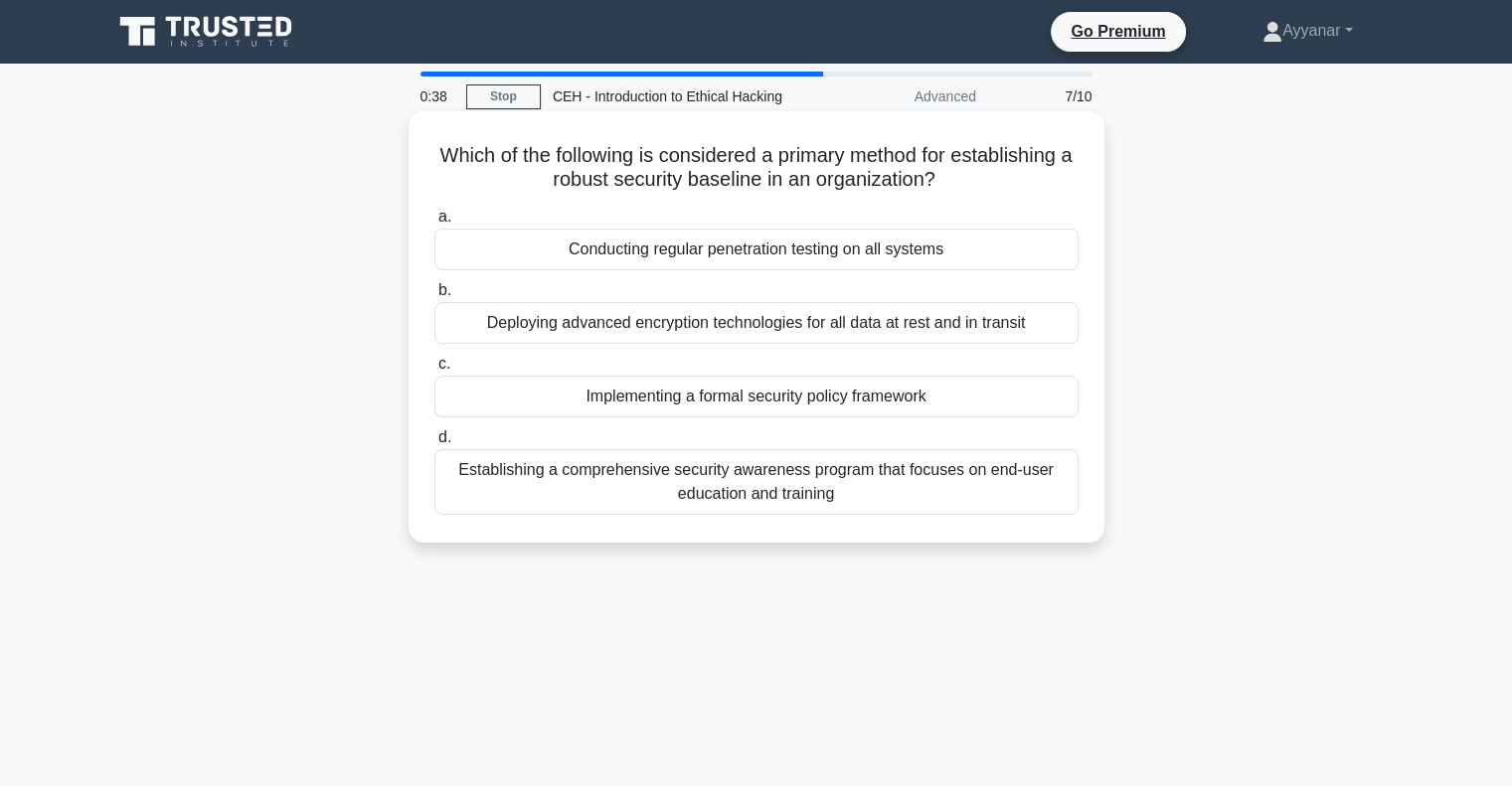 click on "Establishing a comprehensive security awareness program that focuses on end-user education and training" at bounding box center [756, 482] 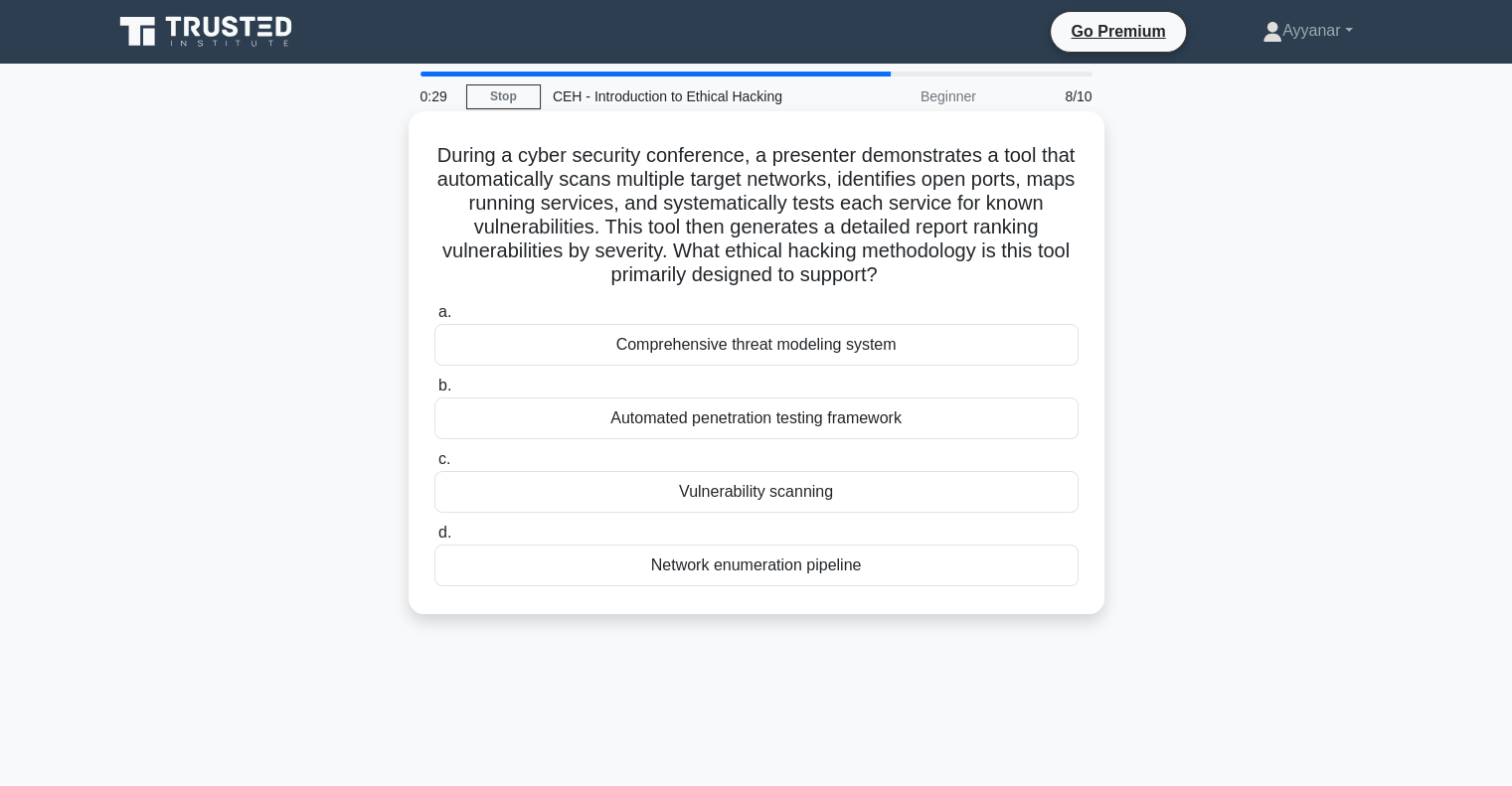 click on "Vulnerability scanning" at bounding box center (756, 492) 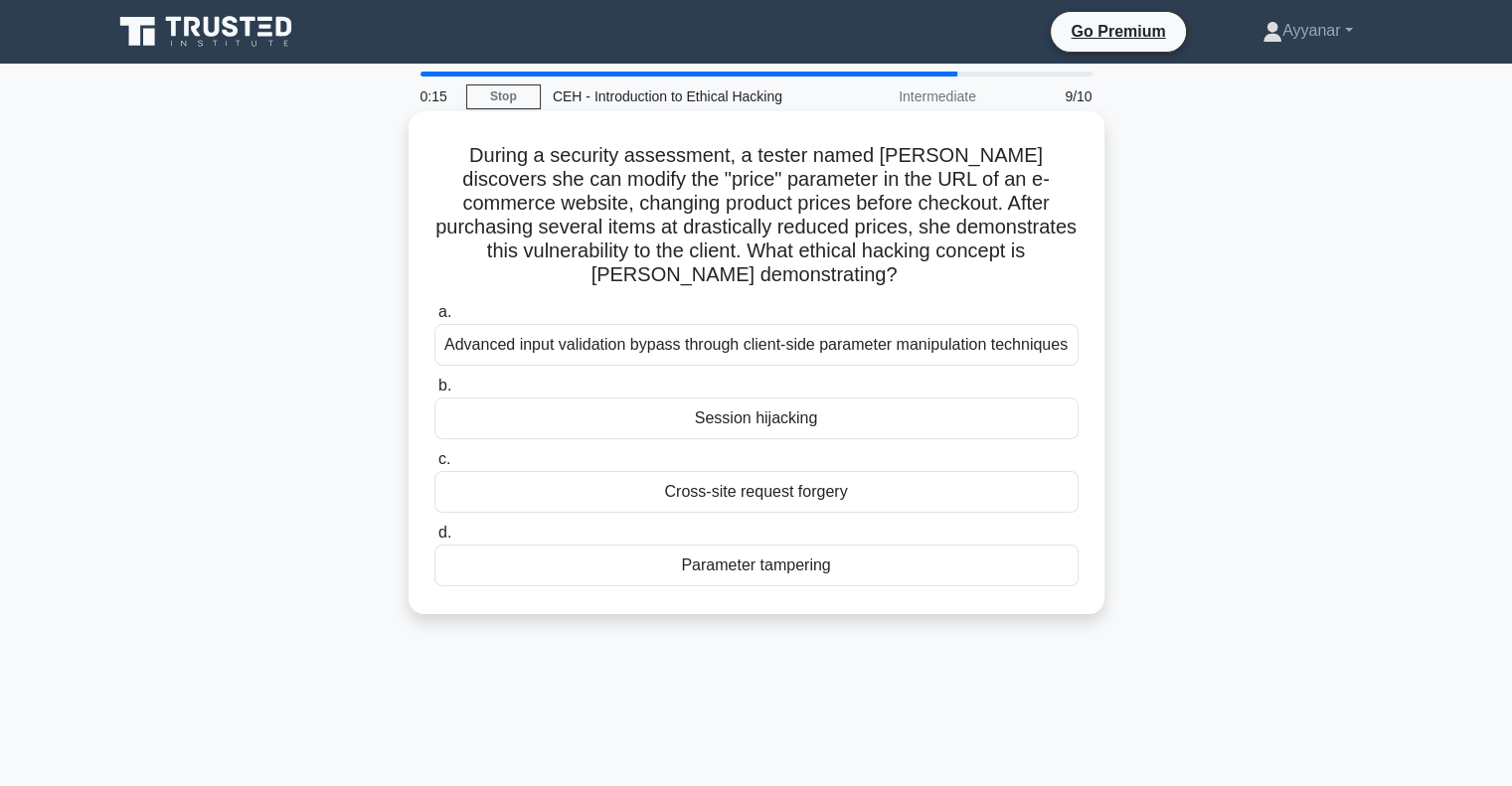click on "Parameter tampering" at bounding box center (756, 565) 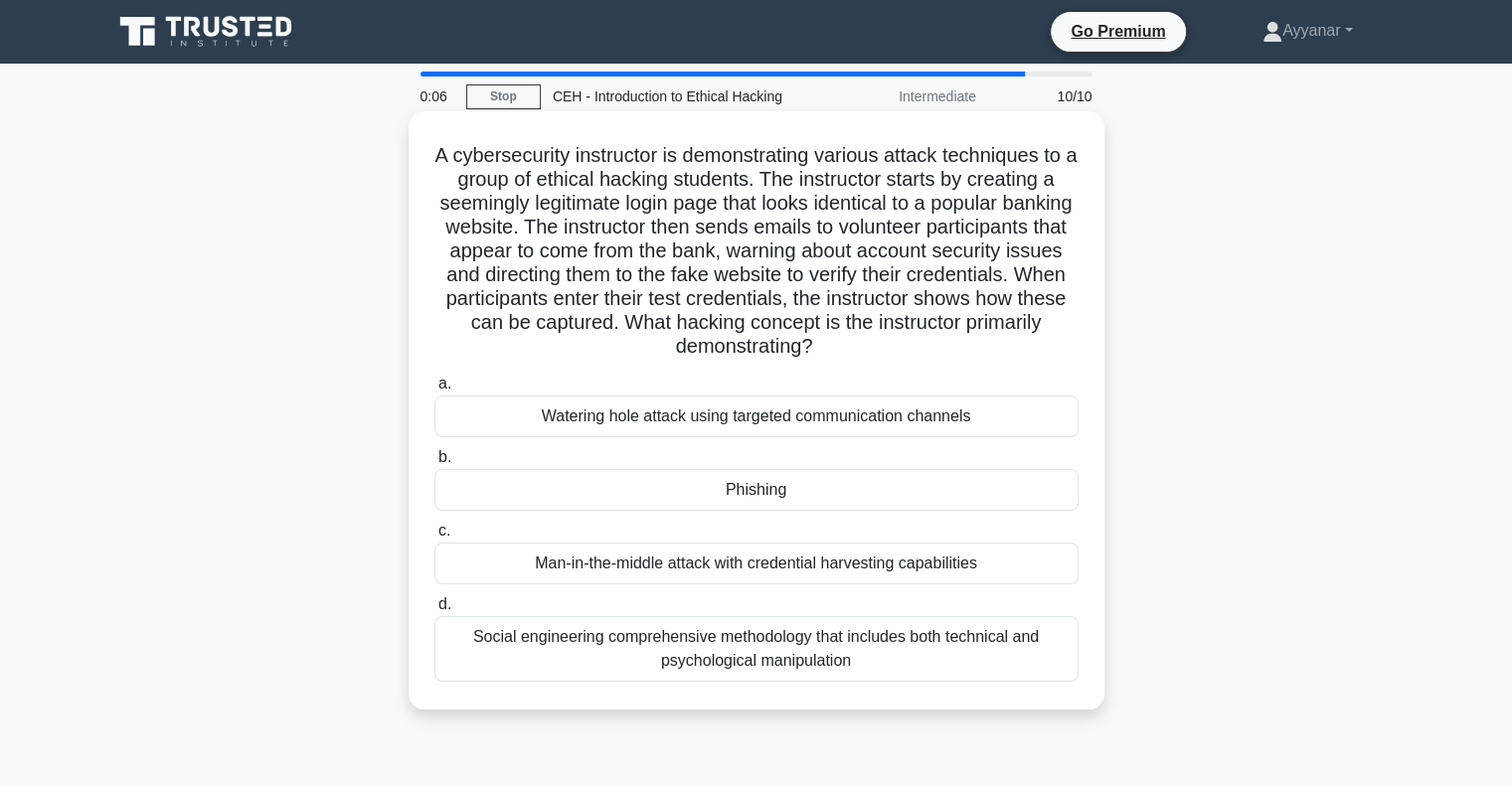 click on "Man-in-the-middle attack with credential harvesting capabilities" at bounding box center [756, 563] 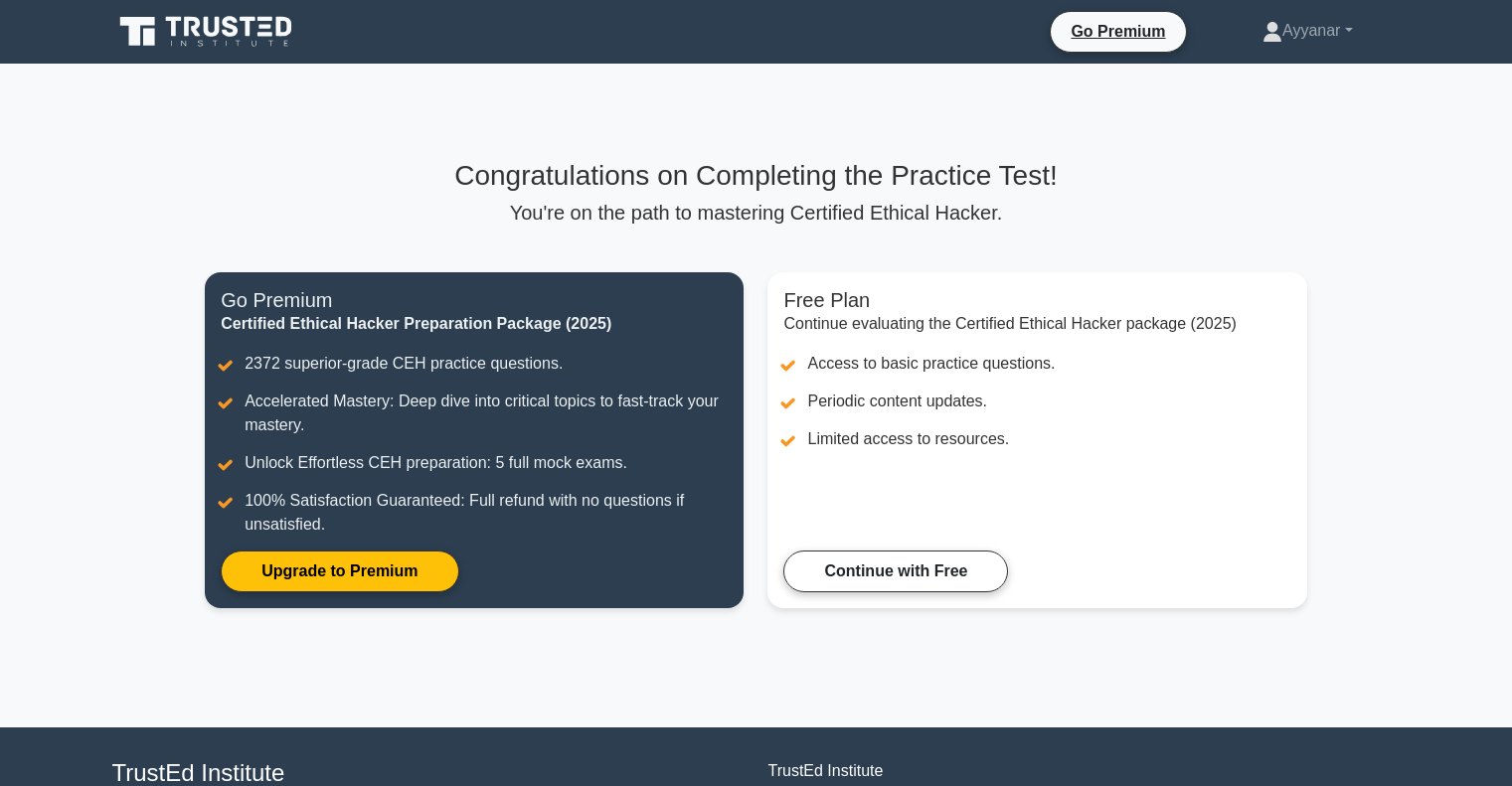 scroll, scrollTop: 0, scrollLeft: 0, axis: both 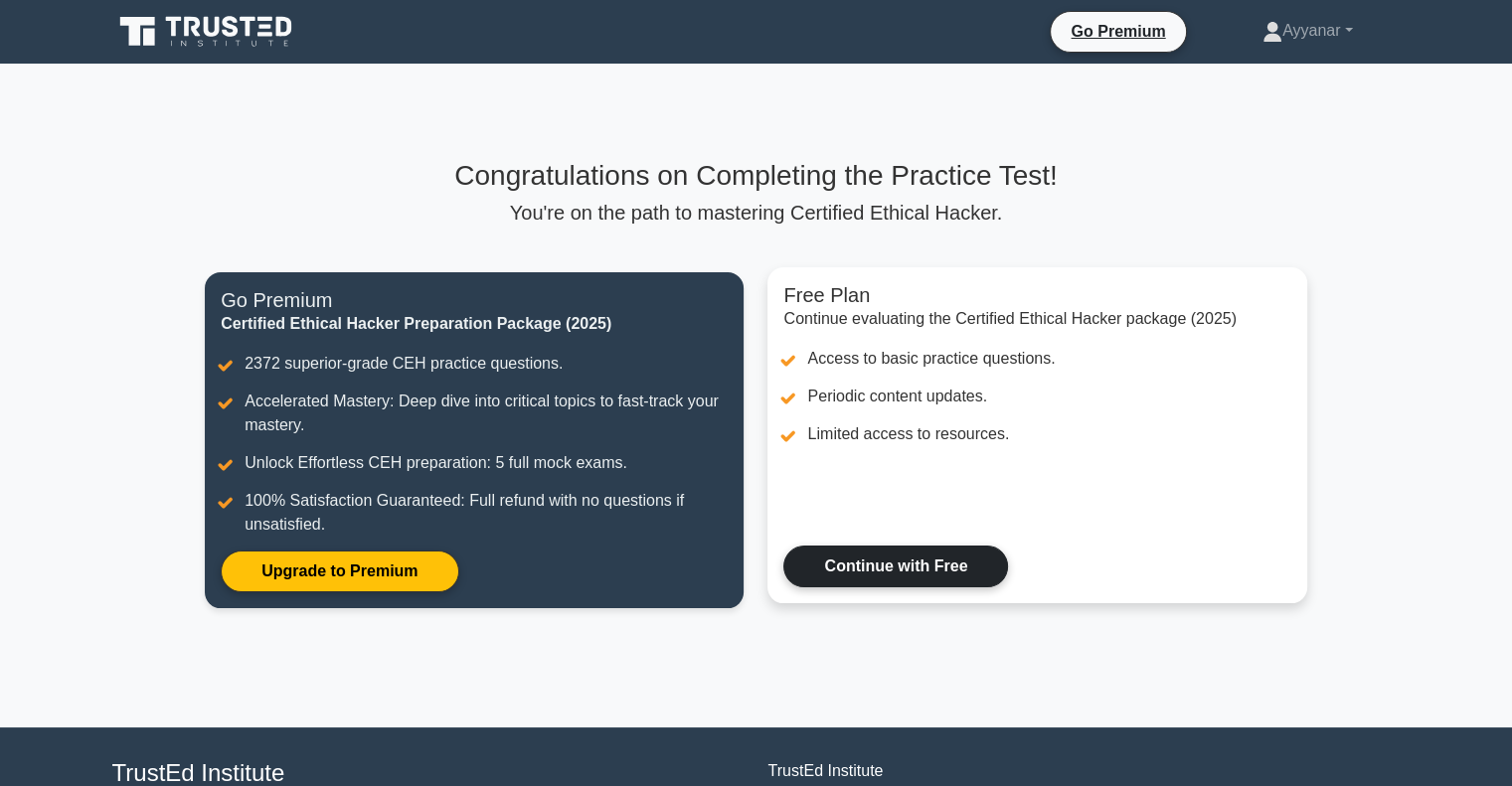click on "Continue with Free" at bounding box center (896, 566) 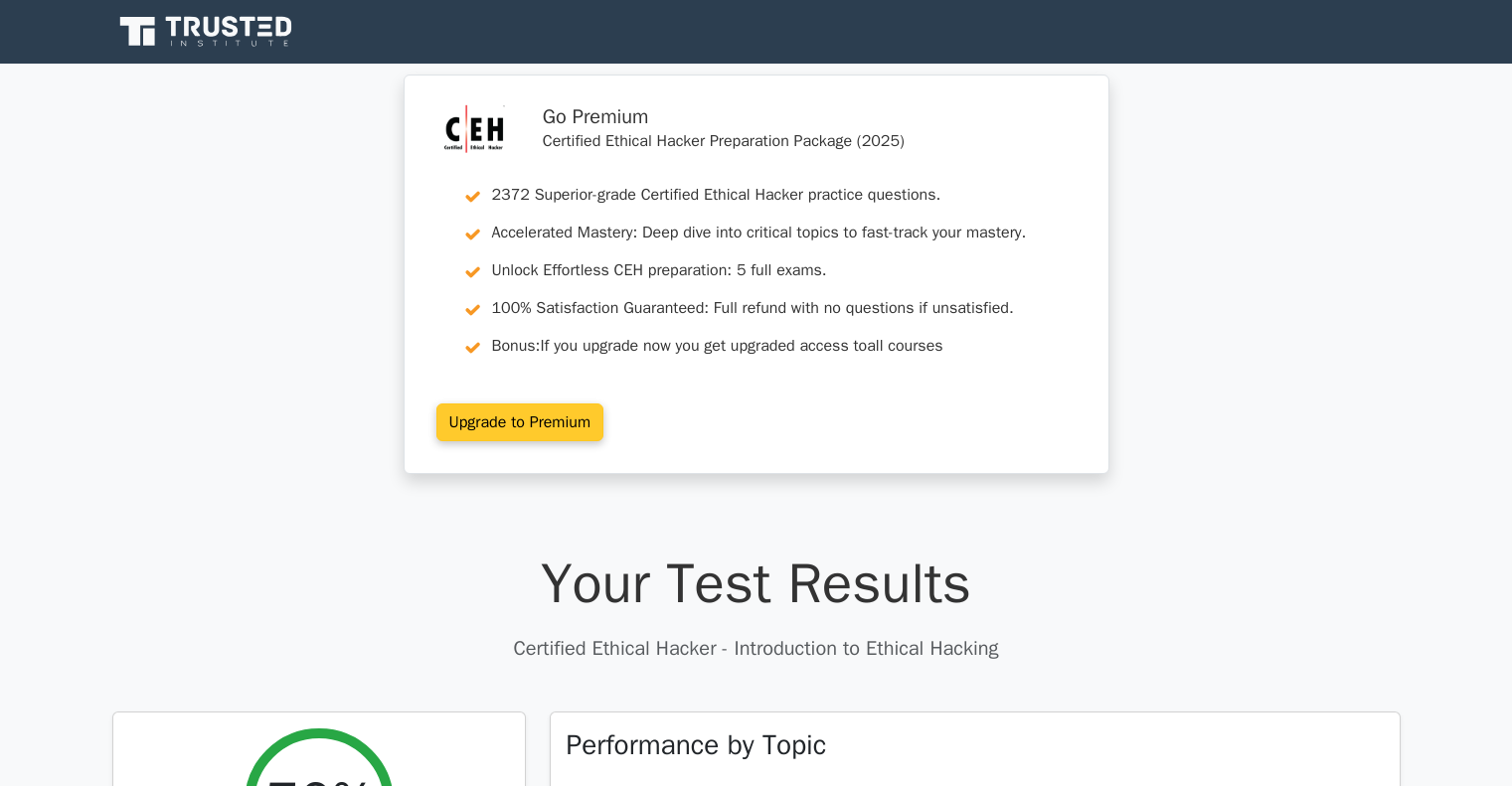 scroll, scrollTop: 0, scrollLeft: 0, axis: both 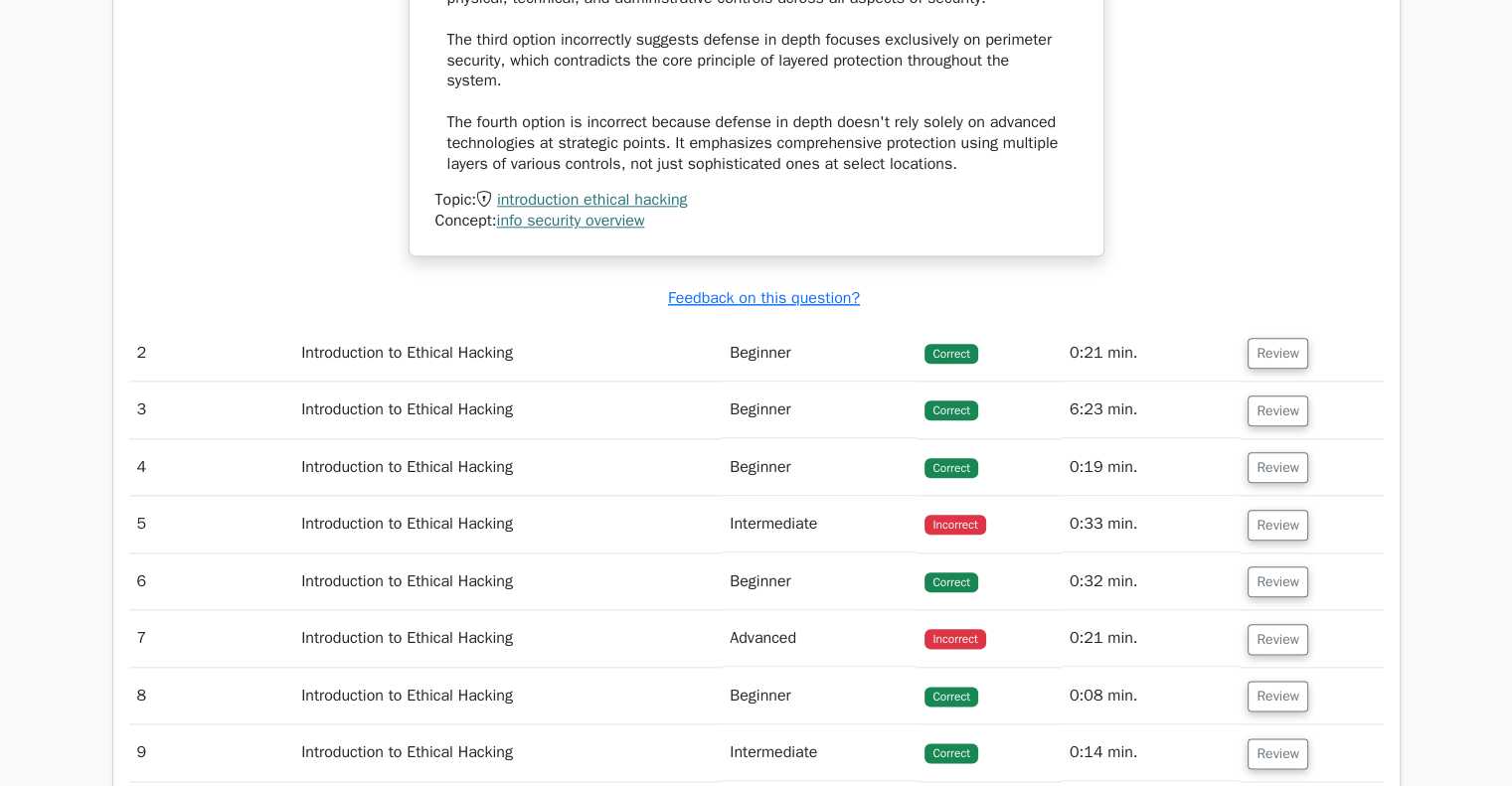 click on "Introduction to Ethical Hacking" at bounding box center [507, 524] 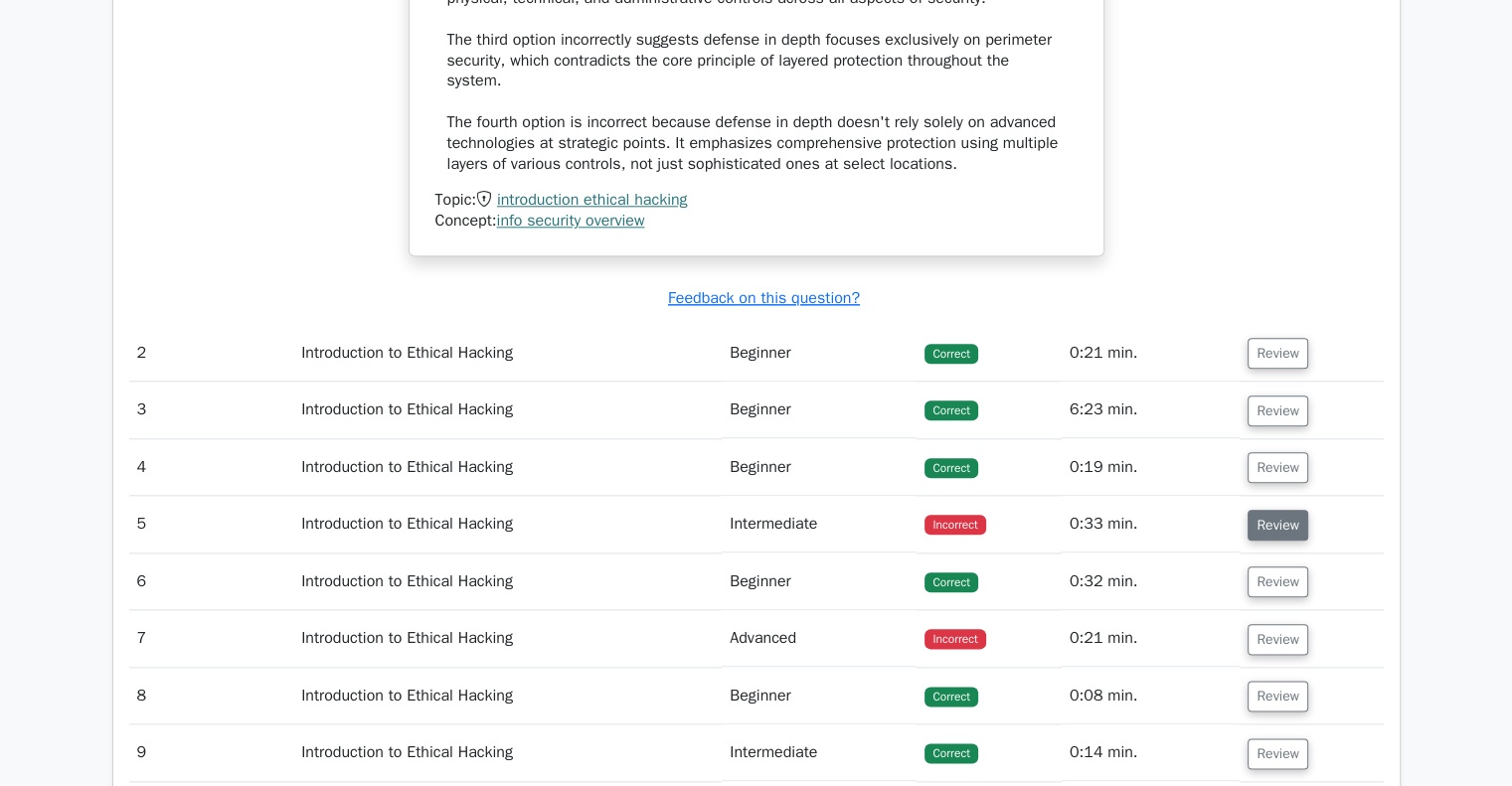 click on "Review" at bounding box center (1277, 525) 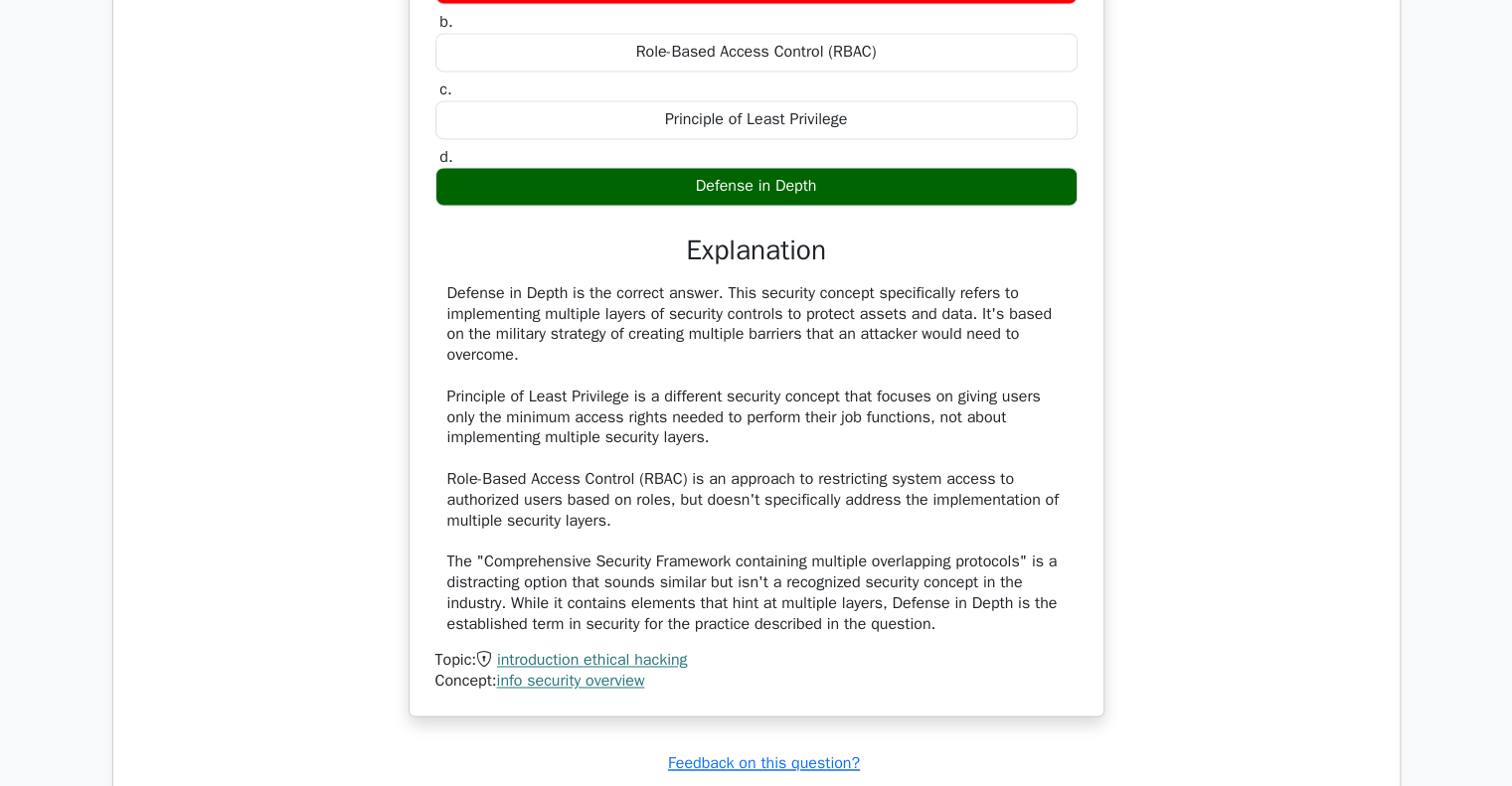 scroll, scrollTop: 2484, scrollLeft: 0, axis: vertical 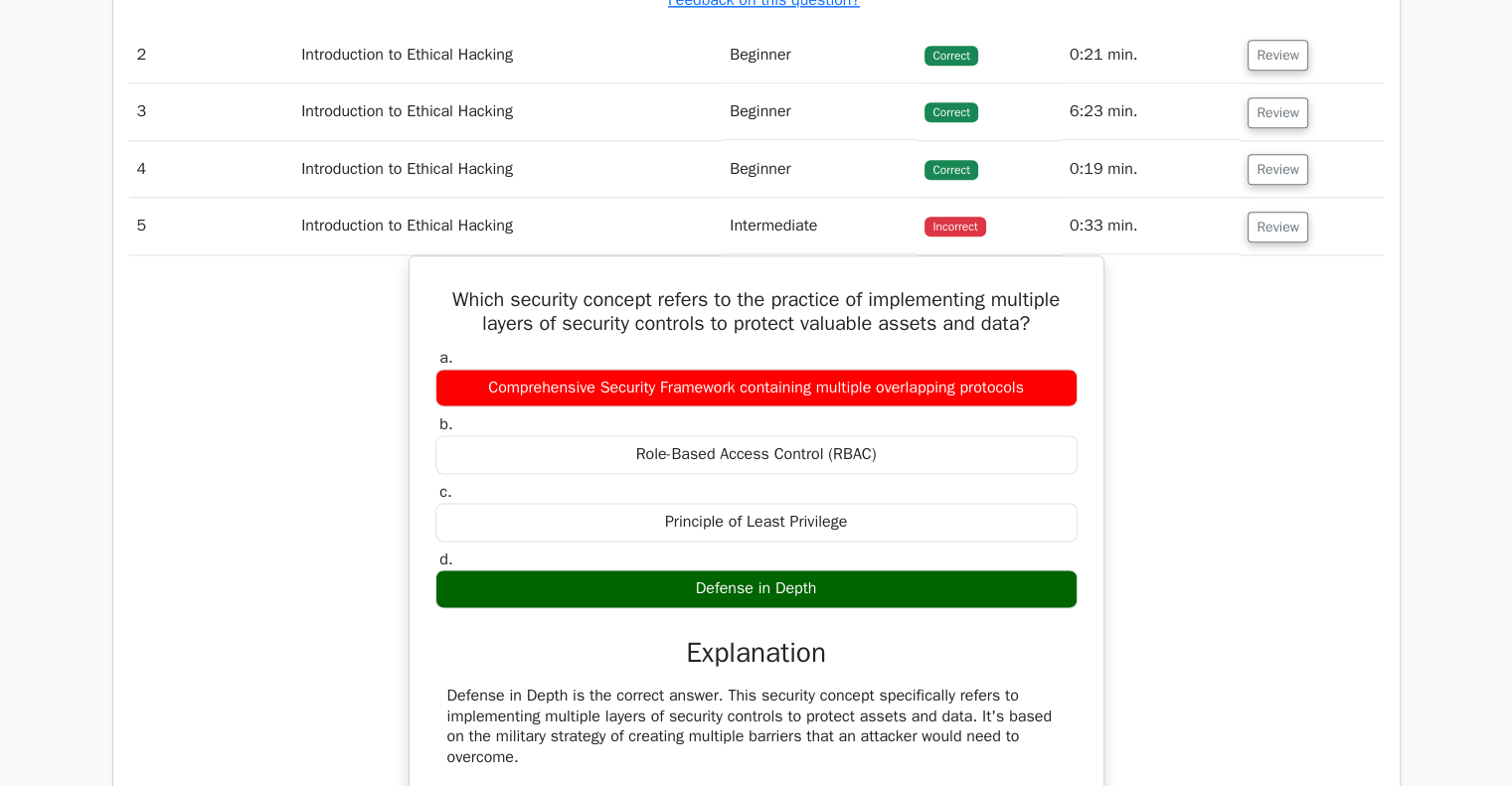 click on "0:33 min." at bounding box center (1150, 226) 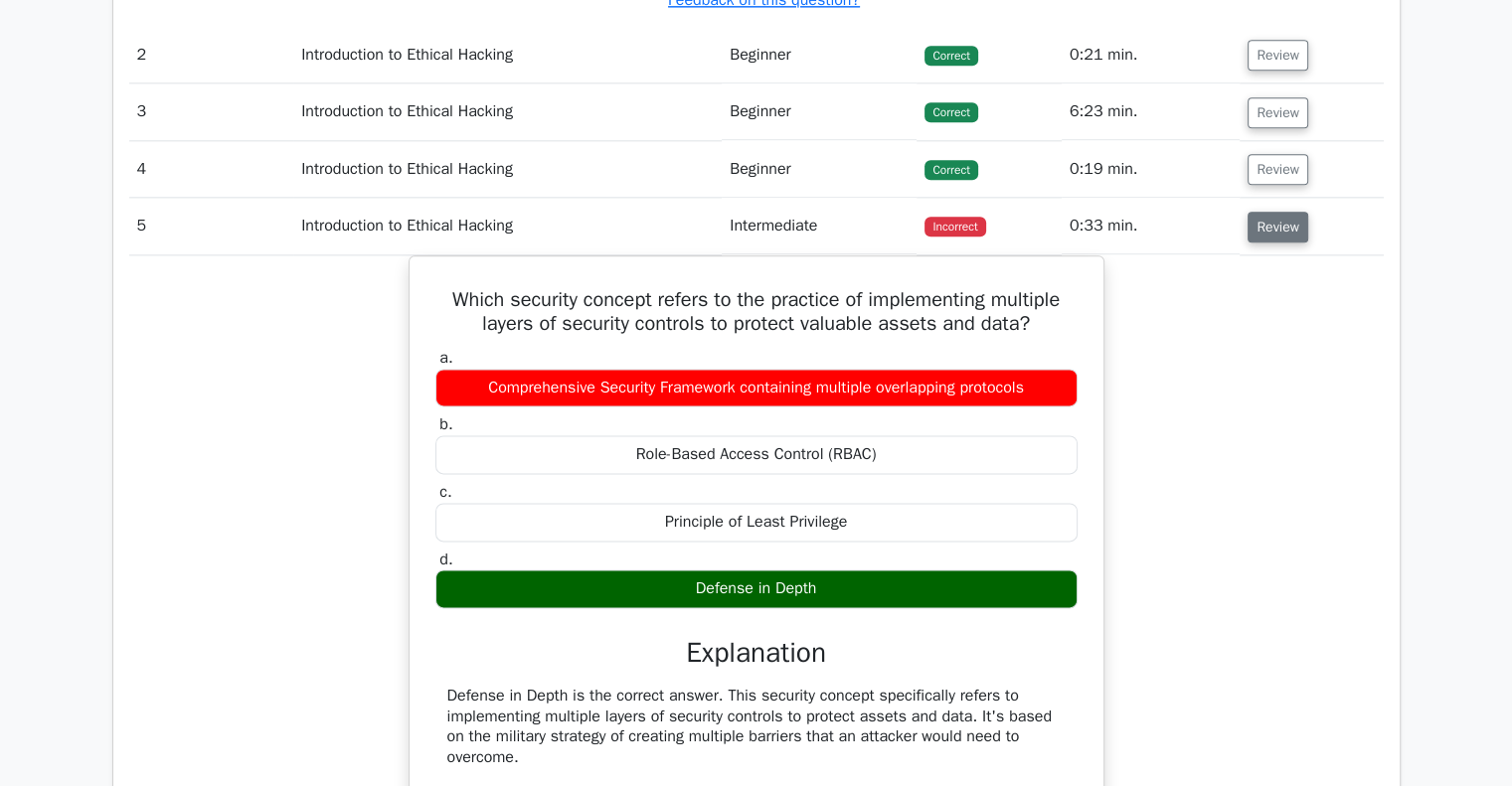 click on "Review" at bounding box center (1277, 227) 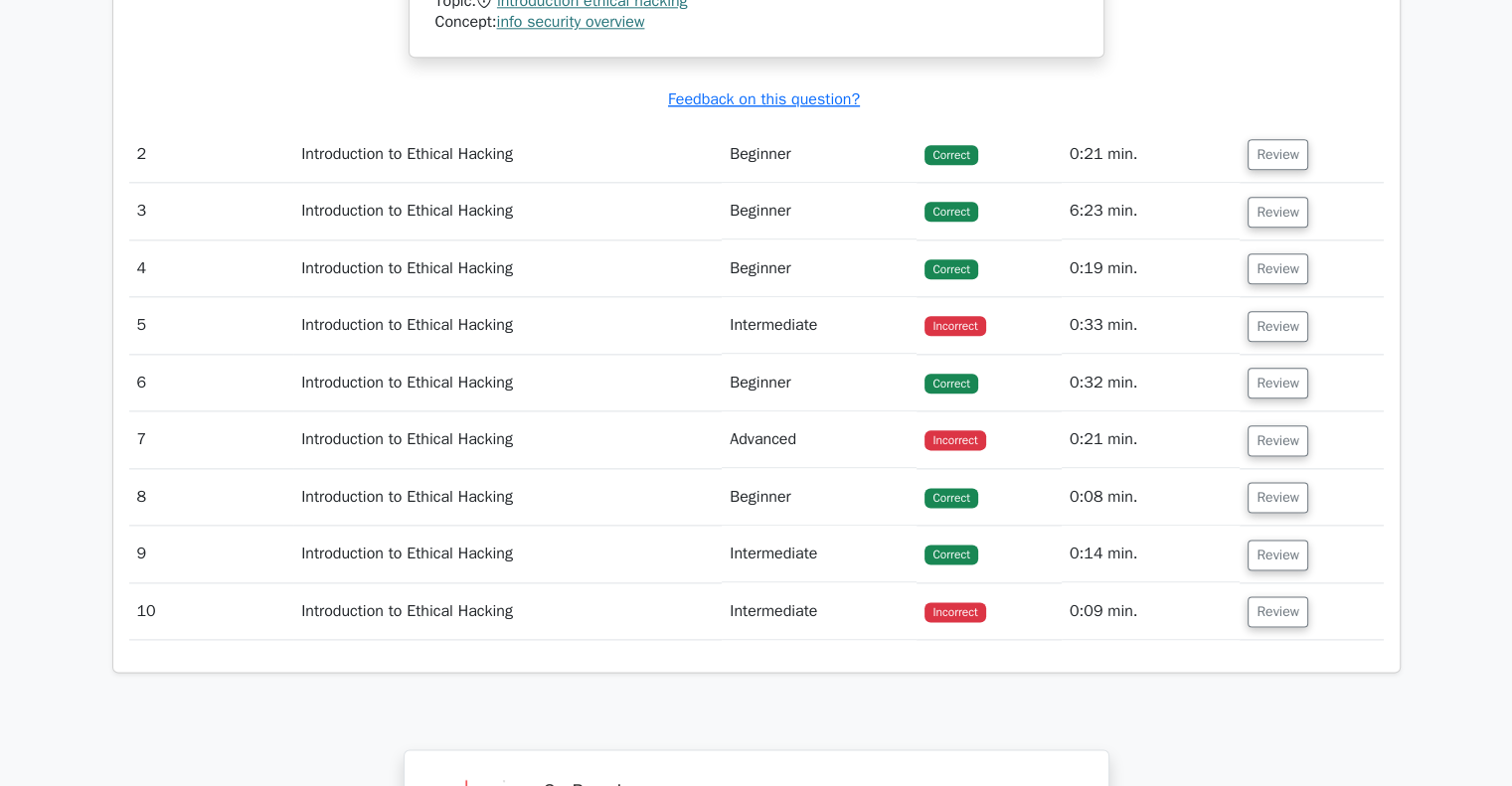 scroll, scrollTop: 2385, scrollLeft: 0, axis: vertical 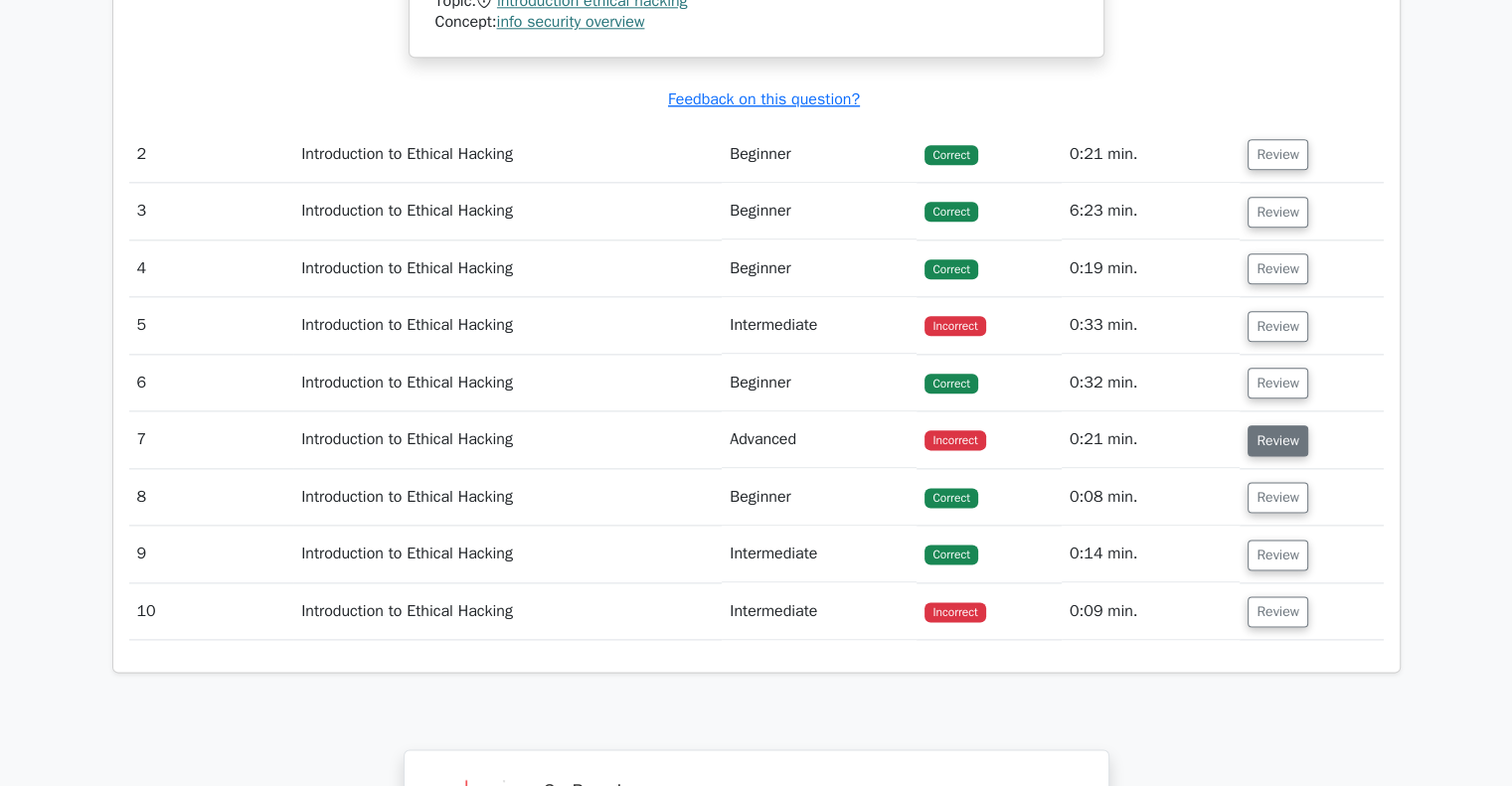 click on "Review" at bounding box center (1277, 440) 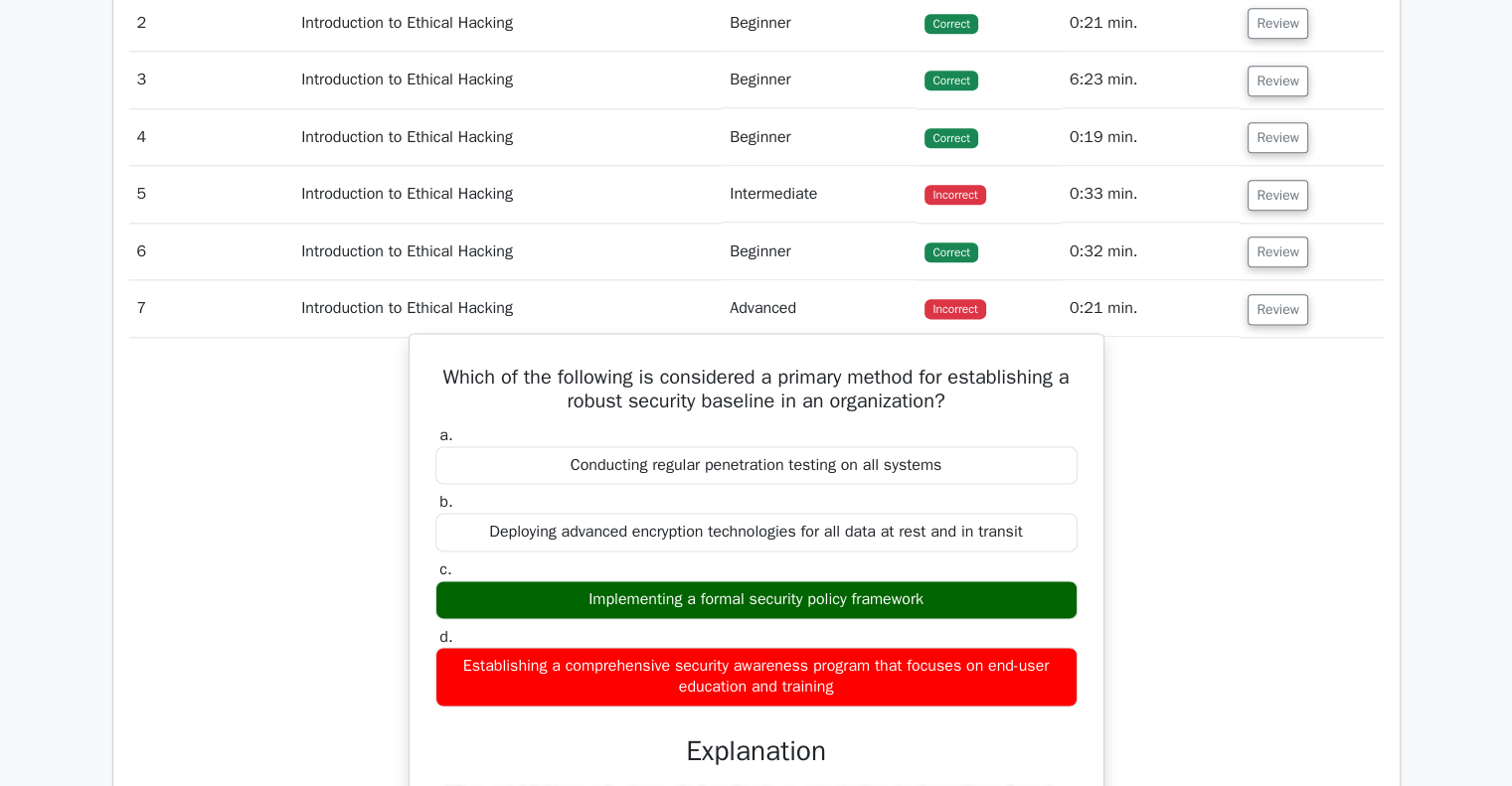 scroll, scrollTop: 2584, scrollLeft: 0, axis: vertical 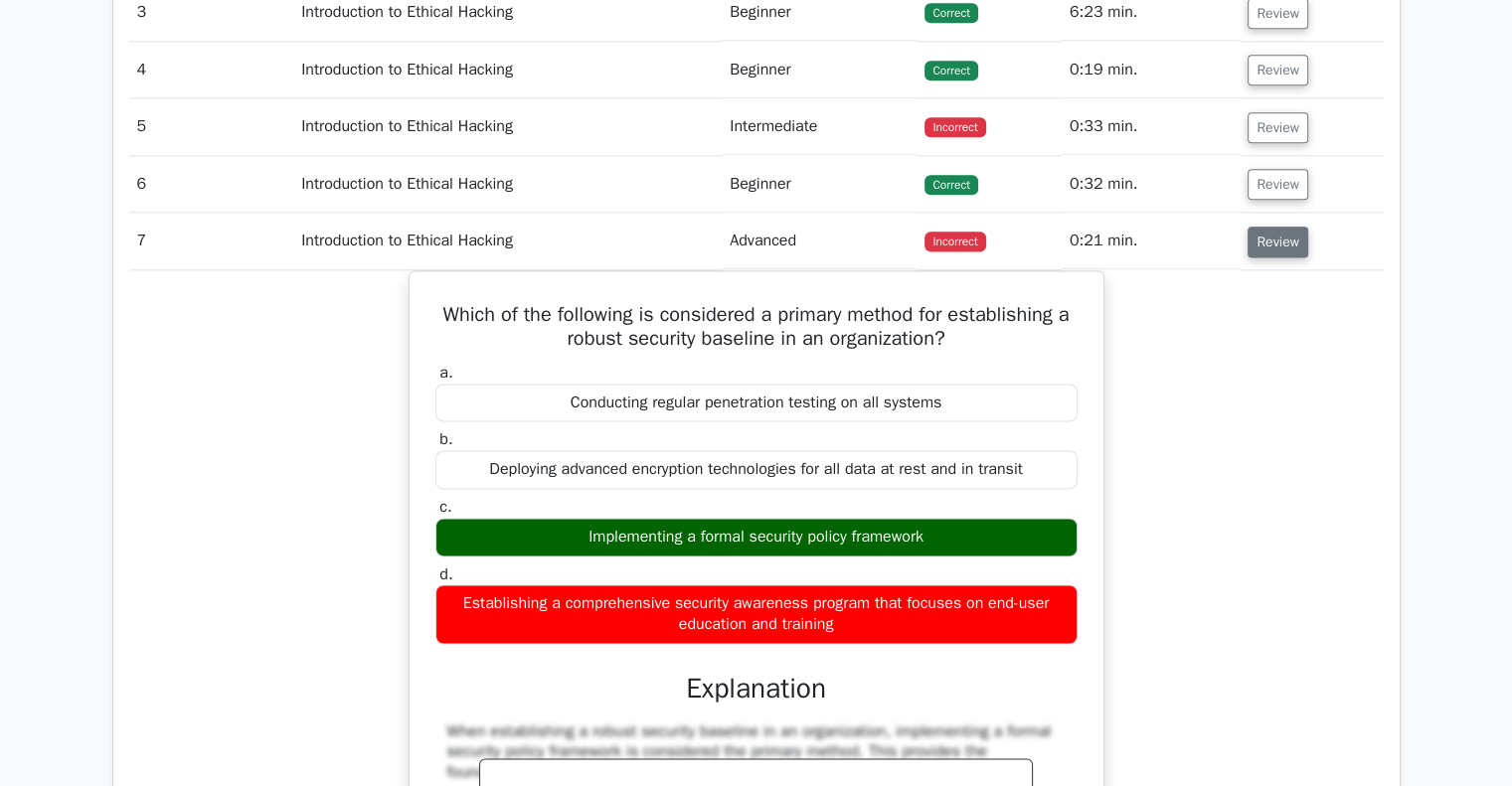 click on "Review" at bounding box center (1277, 241) 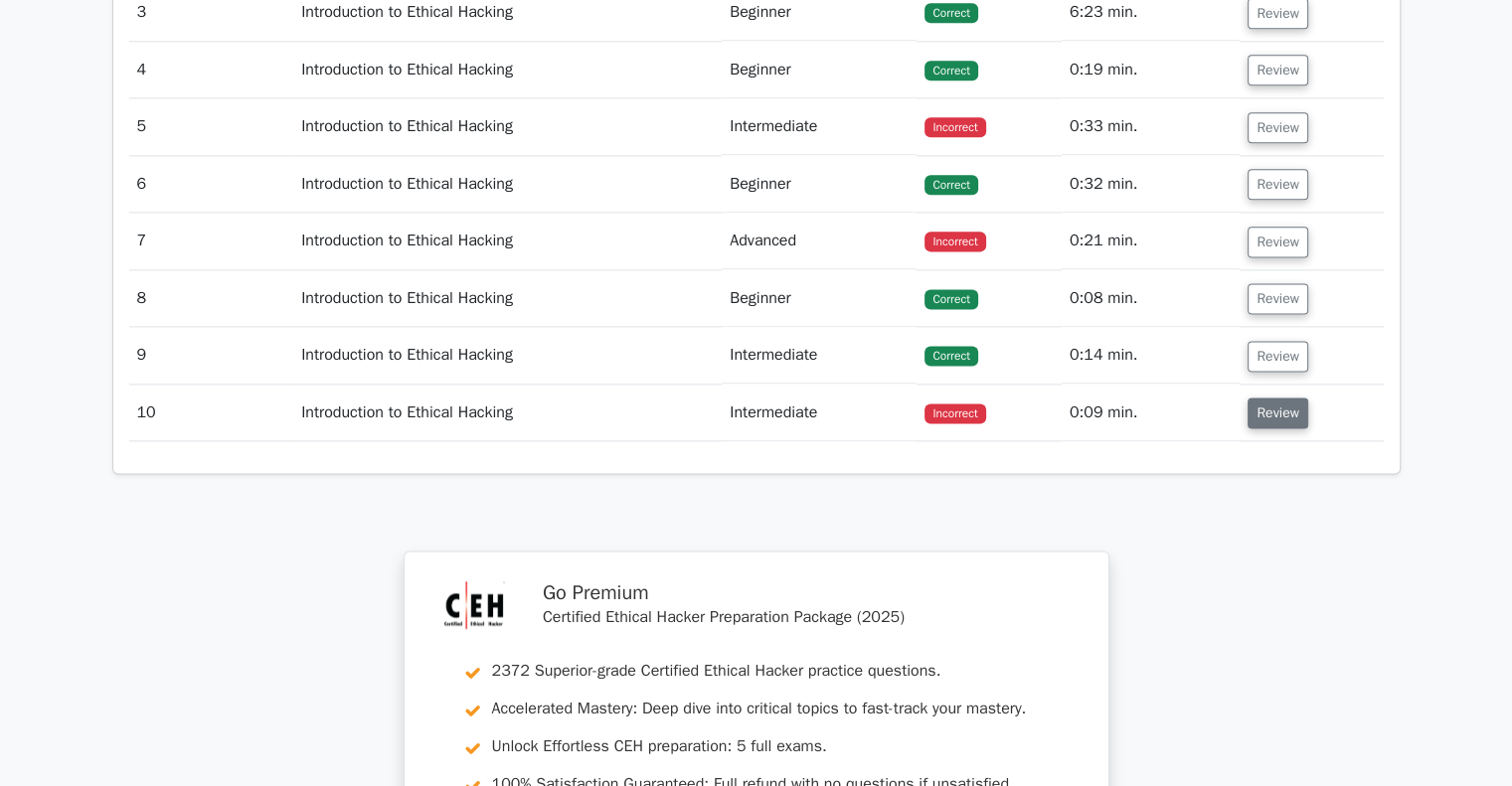 click on "Review" at bounding box center [1277, 412] 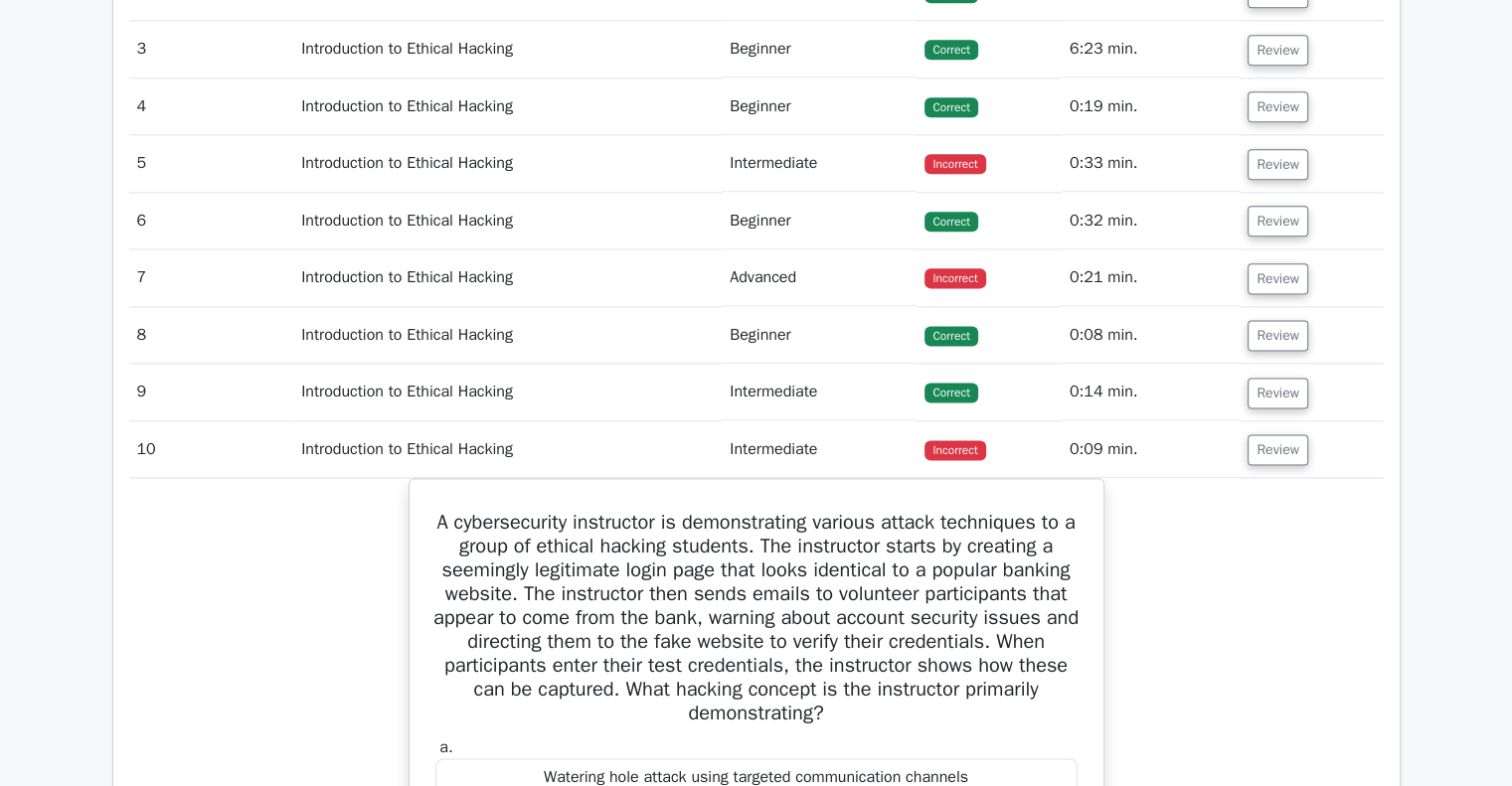scroll, scrollTop: 2385, scrollLeft: 0, axis: vertical 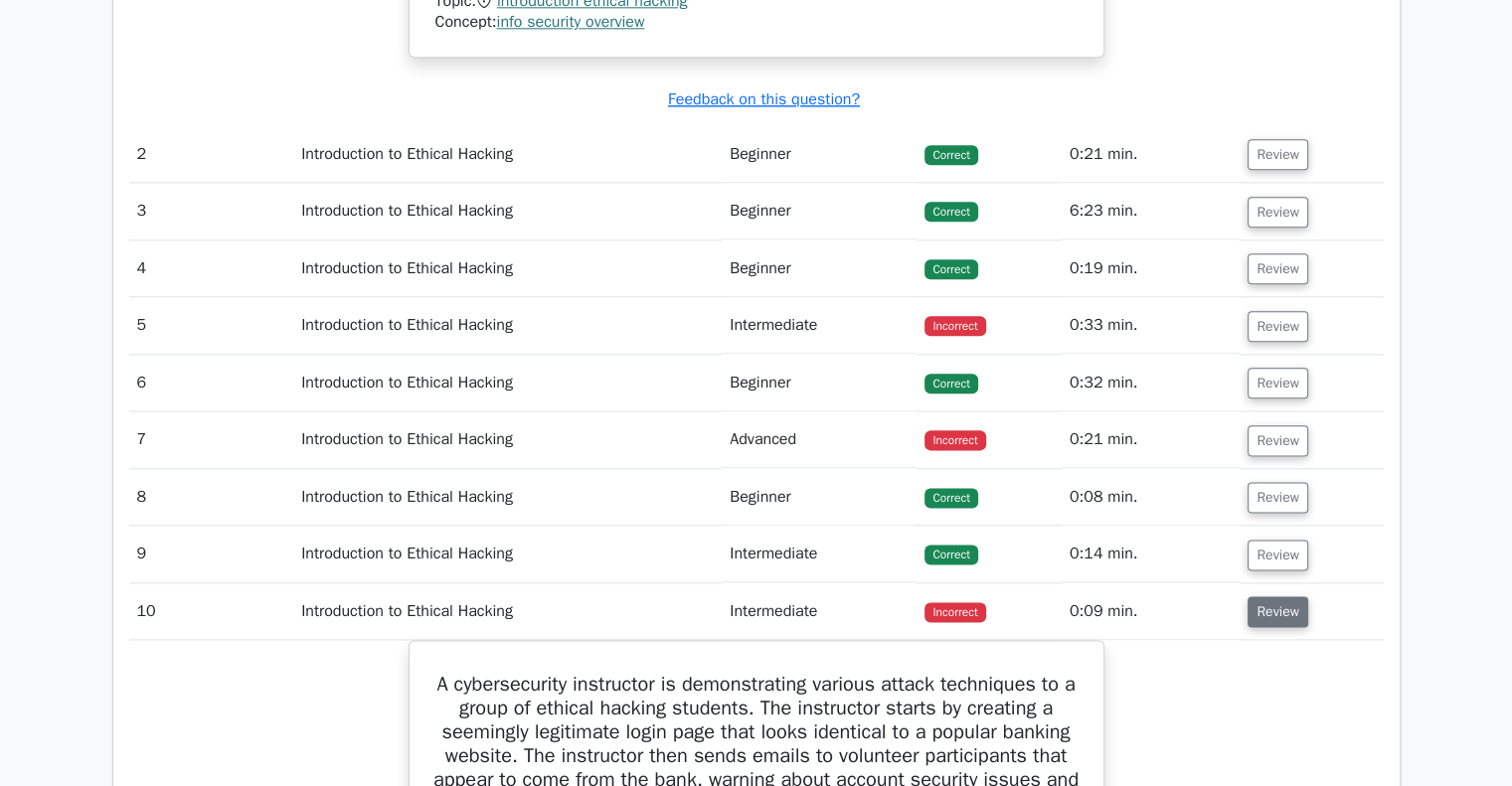 click on "Review" at bounding box center (1277, 611) 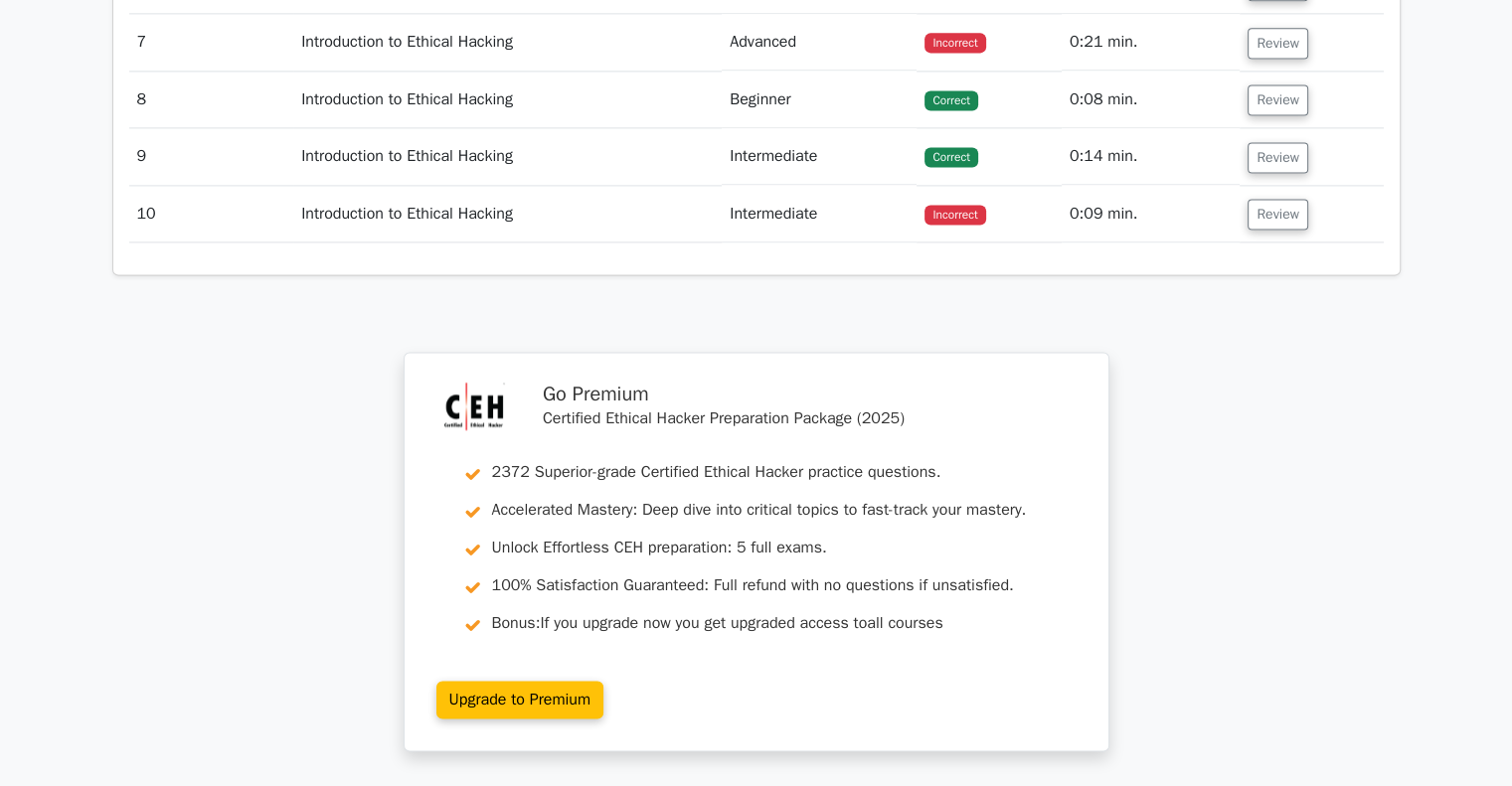 scroll, scrollTop: 3106, scrollLeft: 0, axis: vertical 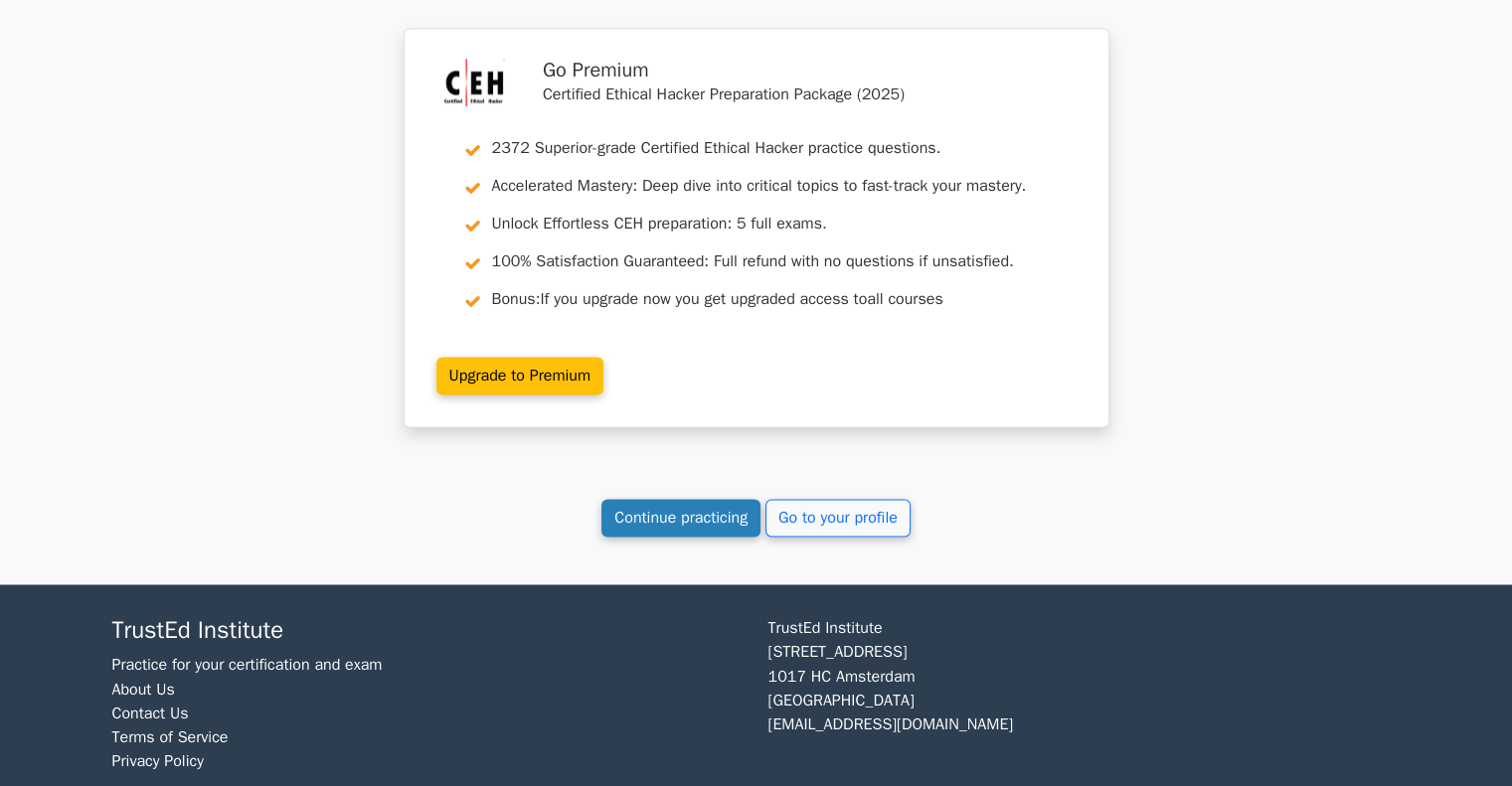 click on "Continue practicing" at bounding box center [681, 518] 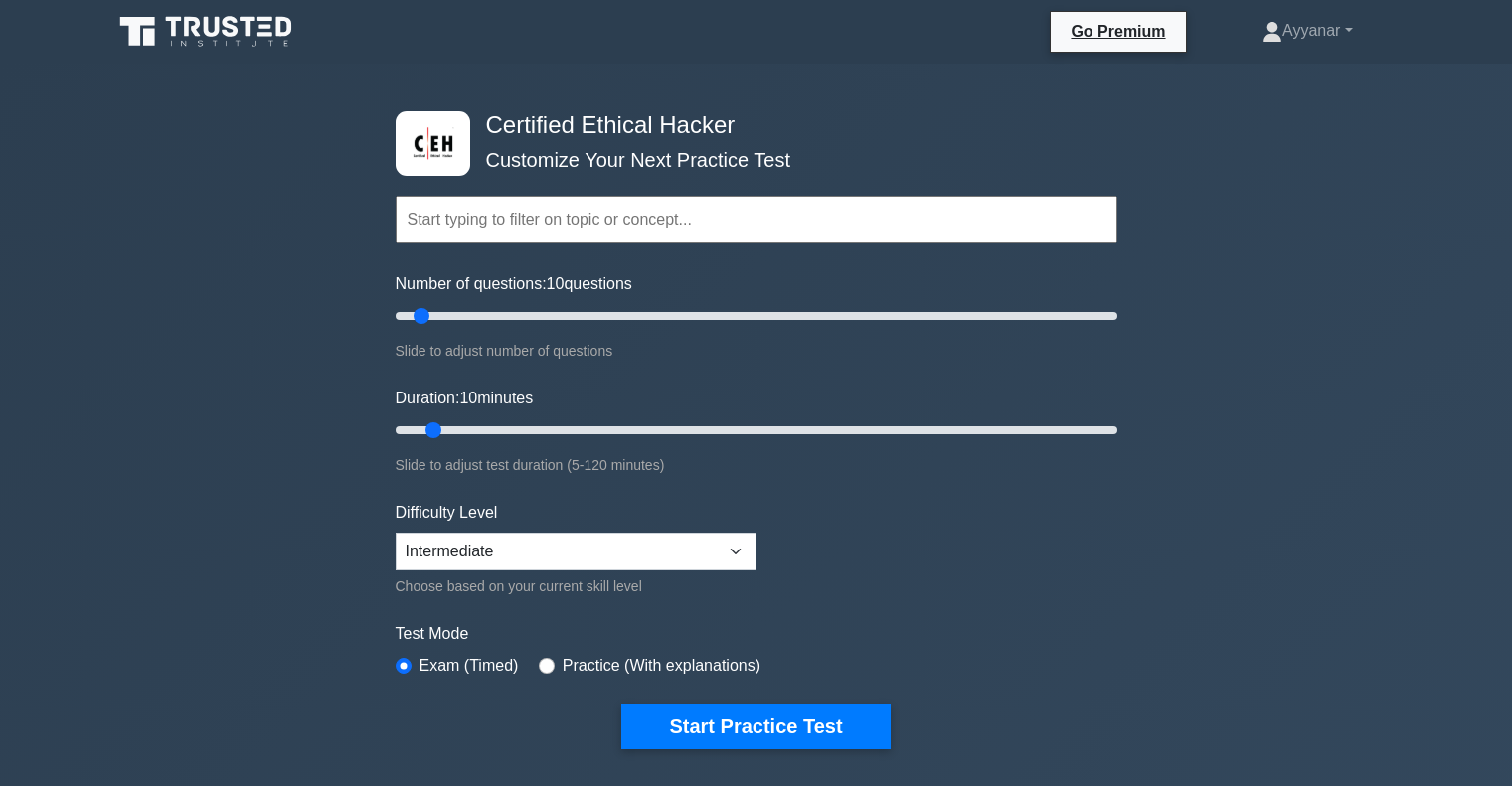 scroll, scrollTop: 0, scrollLeft: 0, axis: both 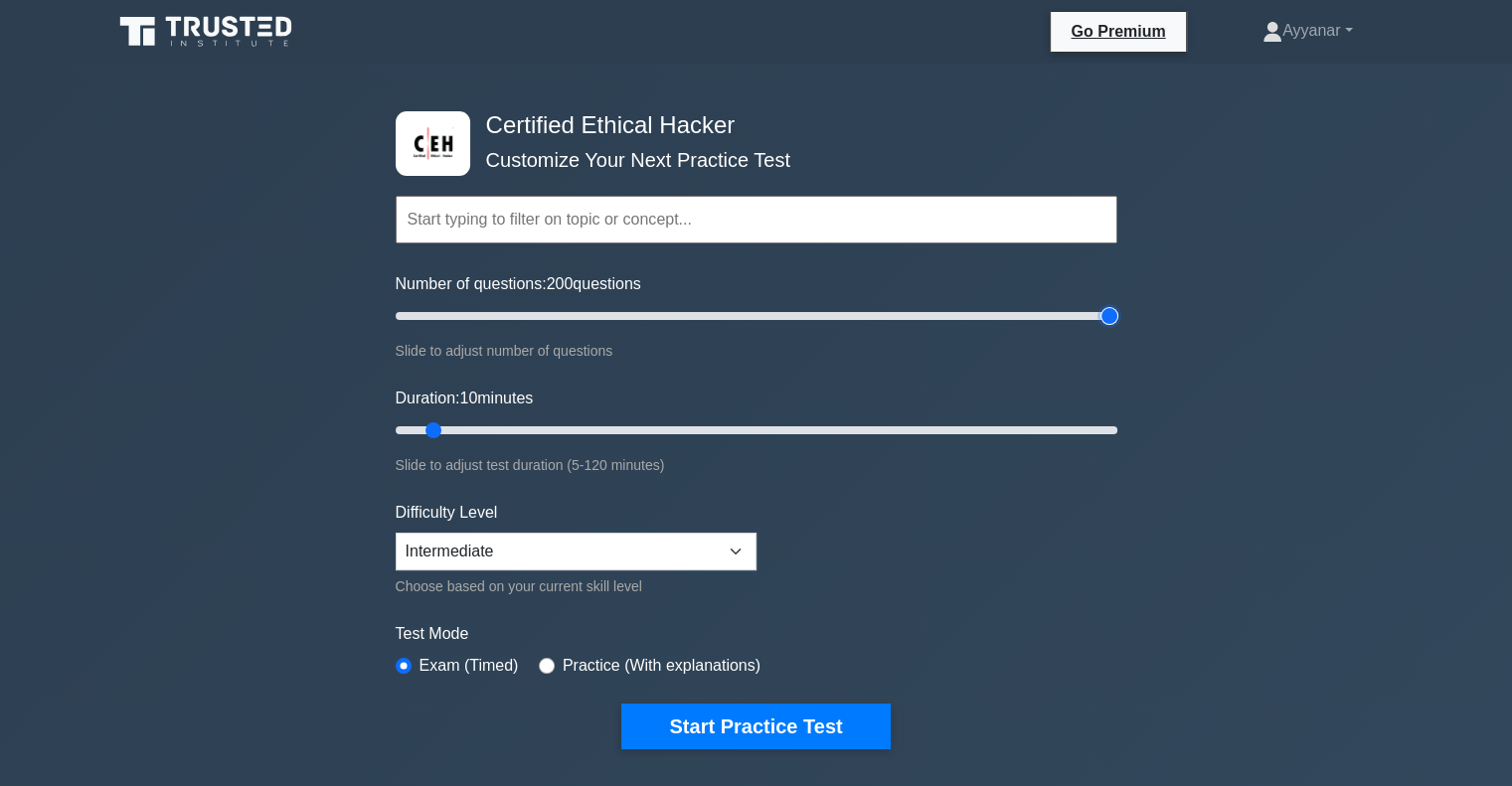 drag, startPoint x: 420, startPoint y: 312, endPoint x: 1153, endPoint y: 304, distance: 733.0437 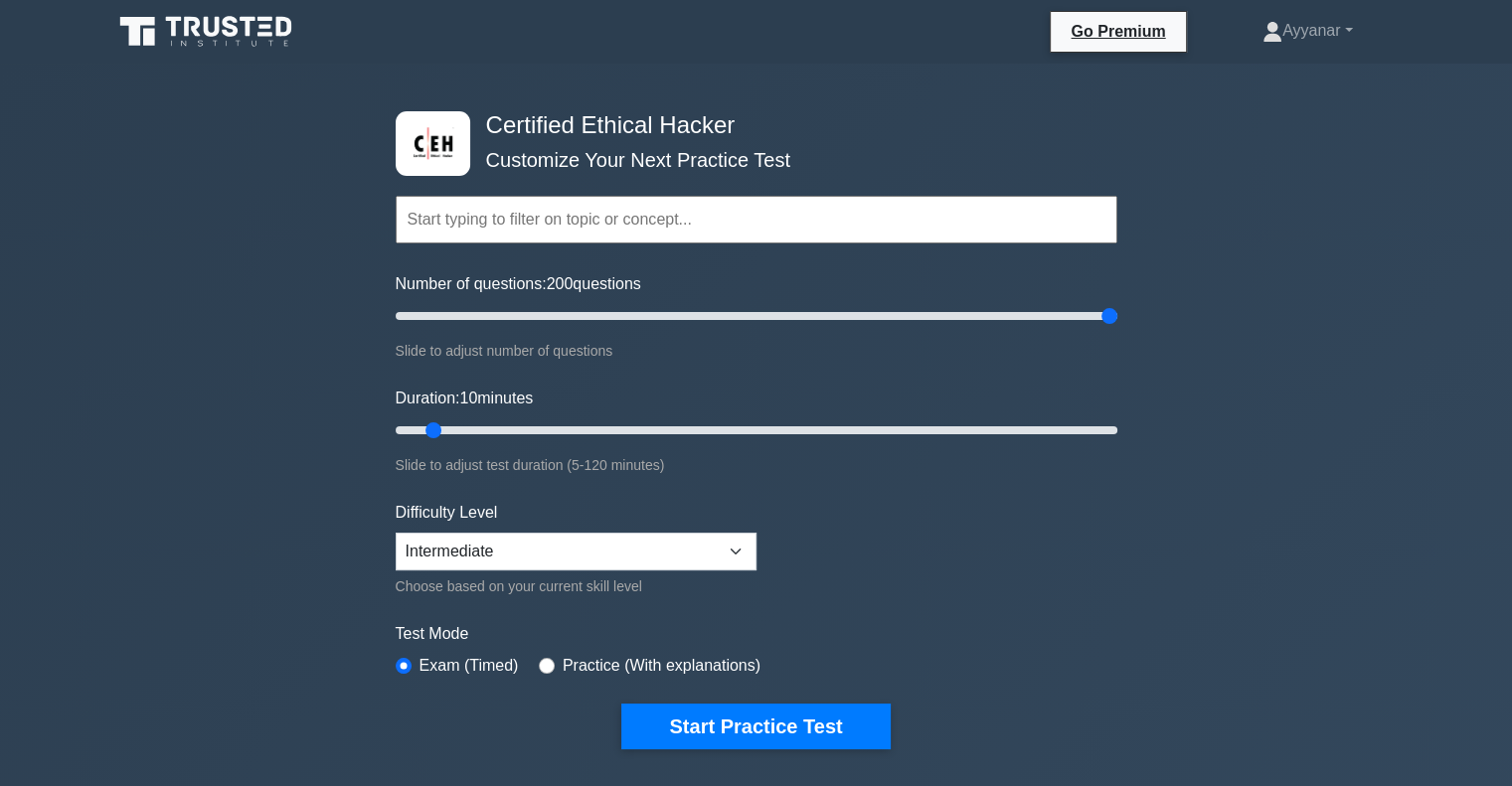 click at bounding box center (756, 220) 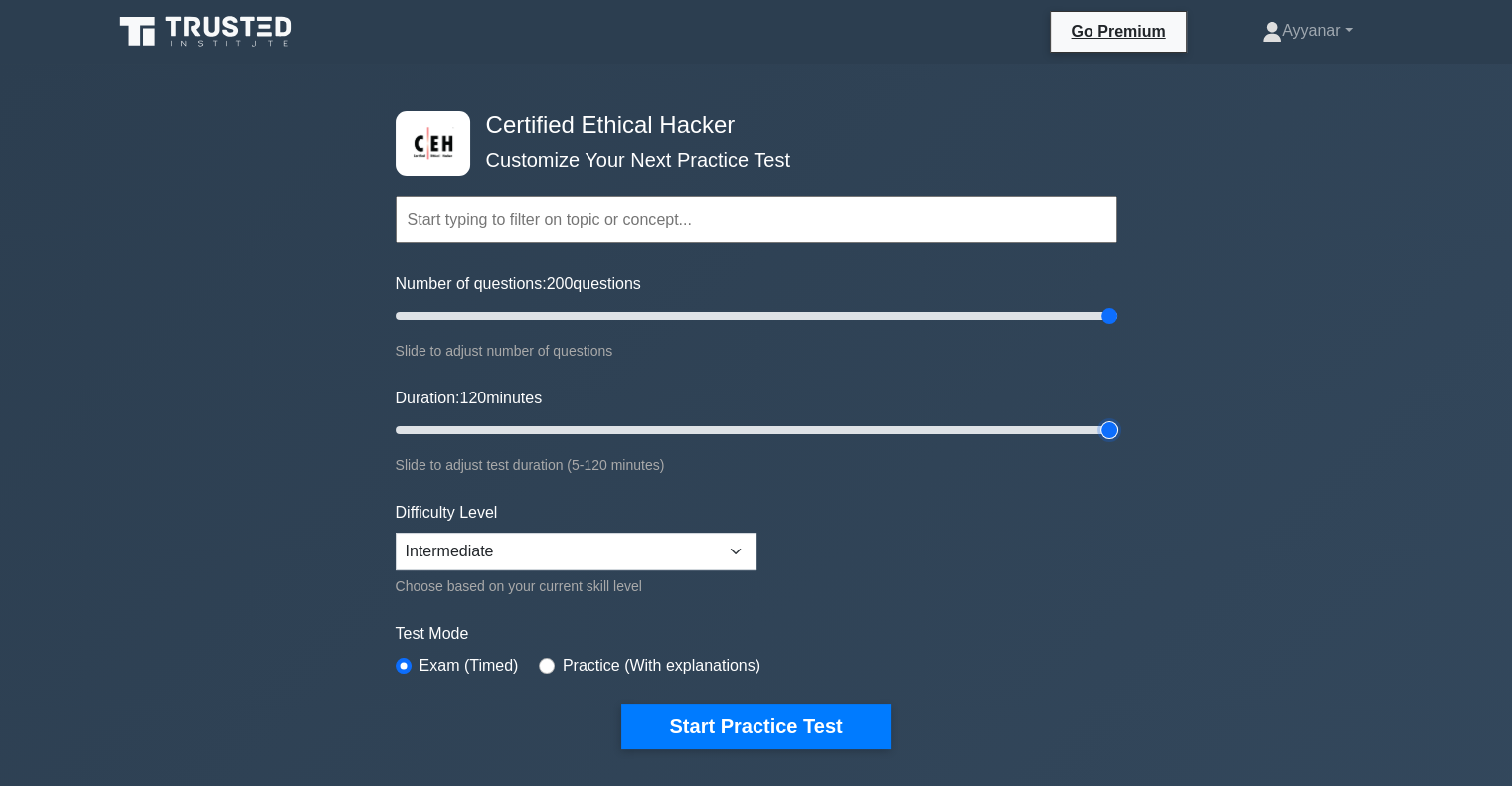 drag, startPoint x: 432, startPoint y: 418, endPoint x: 1210, endPoint y: 416, distance: 778.00257 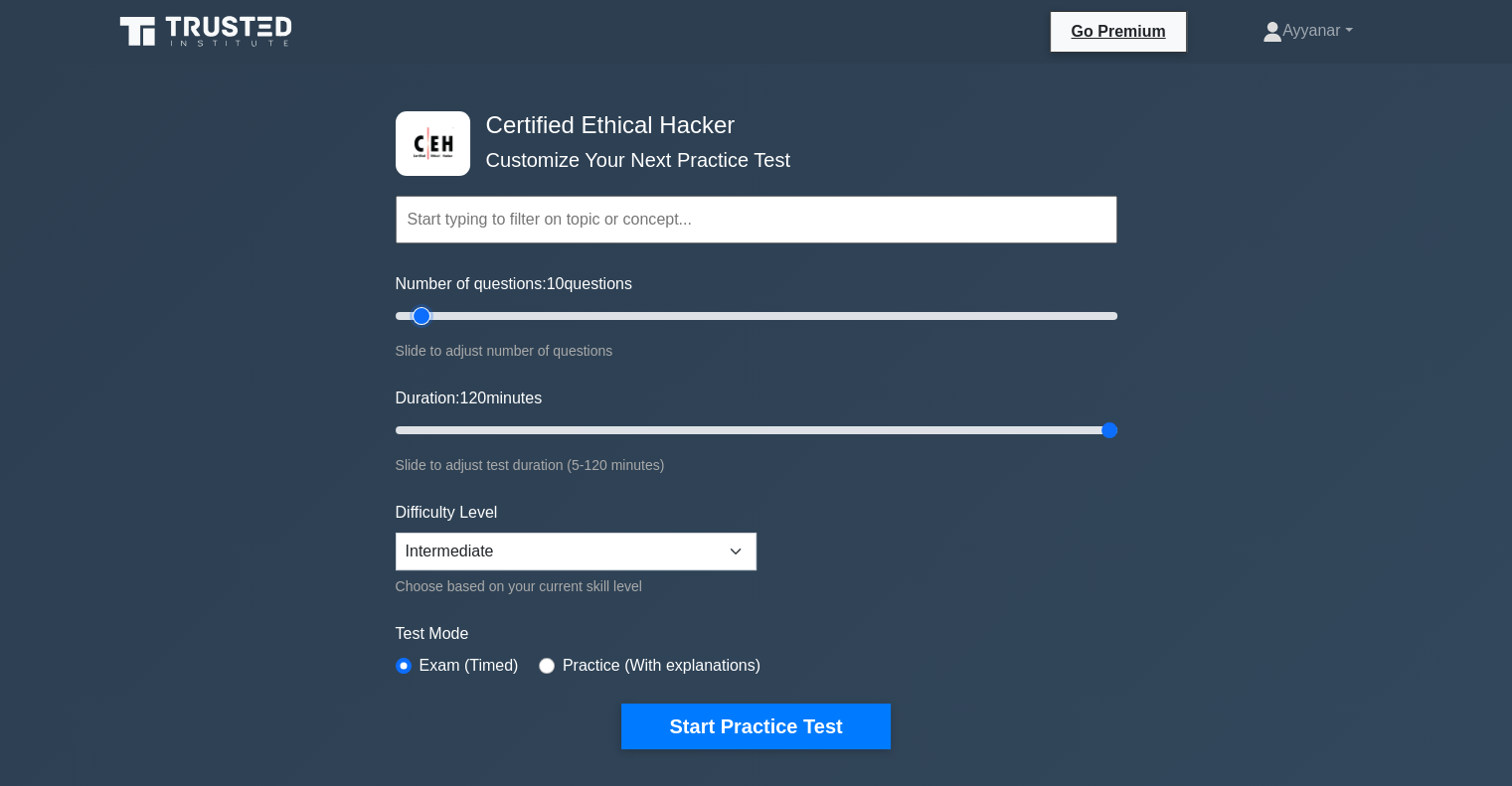 drag, startPoint x: 1099, startPoint y: 316, endPoint x: 535, endPoint y: 357, distance: 565.48828 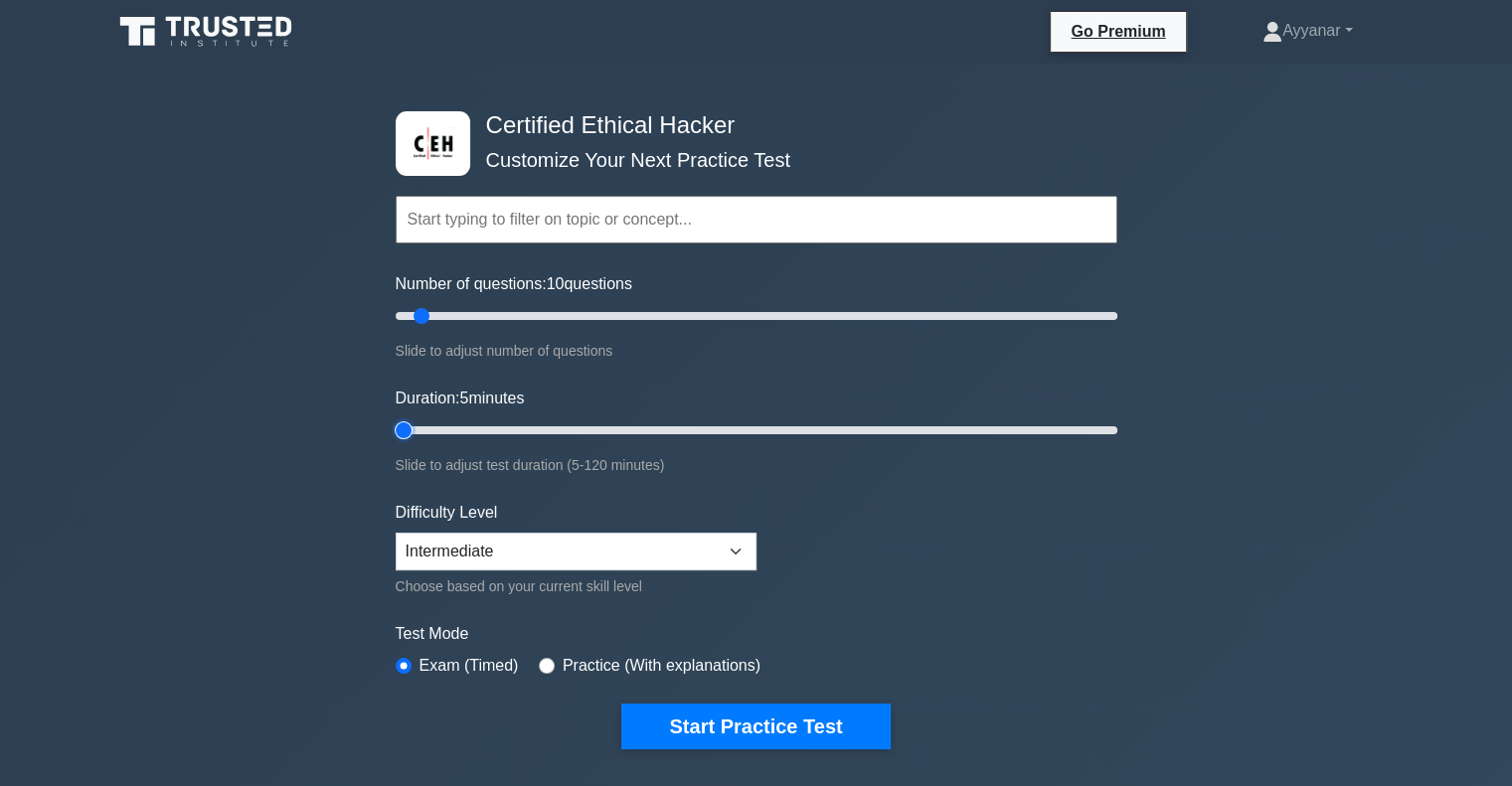 drag, startPoint x: 1110, startPoint y: 429, endPoint x: 397, endPoint y: 440, distance: 713.0848 